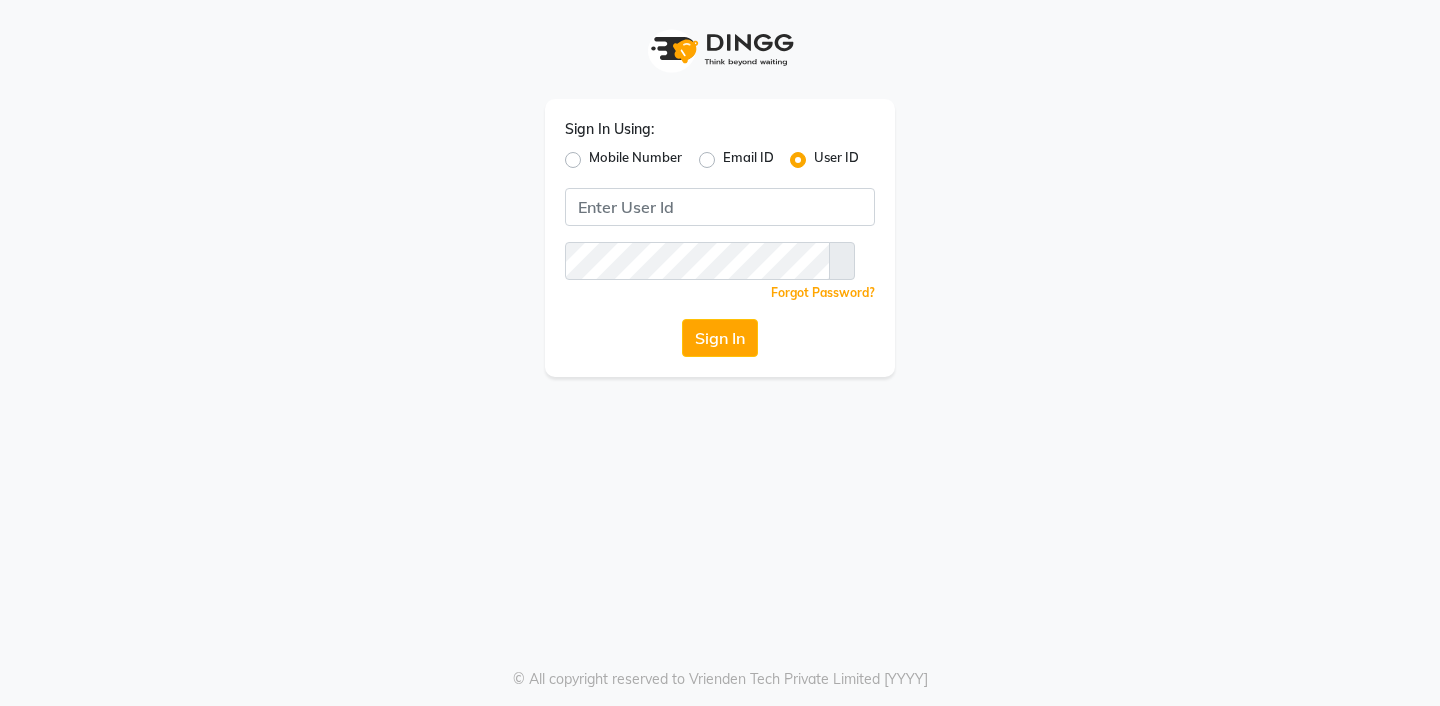 scroll, scrollTop: 0, scrollLeft: 0, axis: both 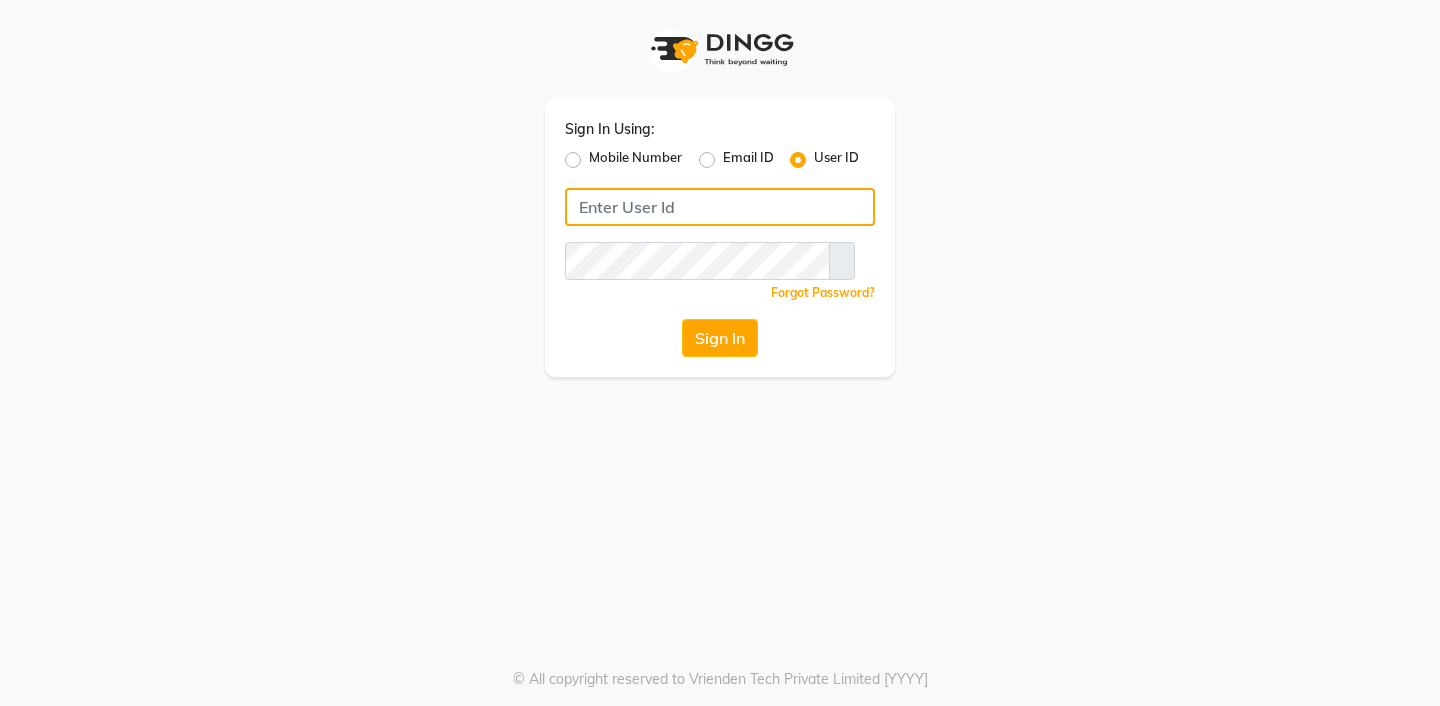 click at bounding box center (720, 207) 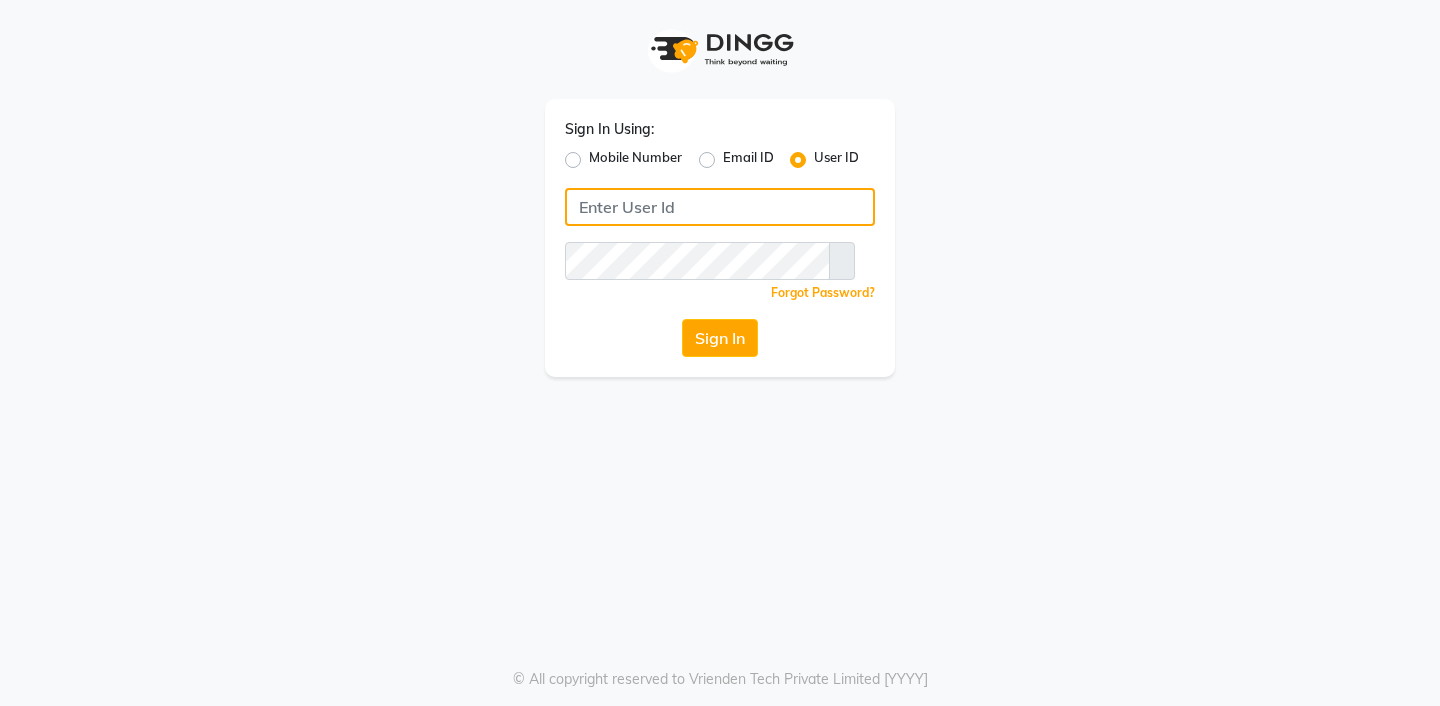 click at bounding box center (720, 207) 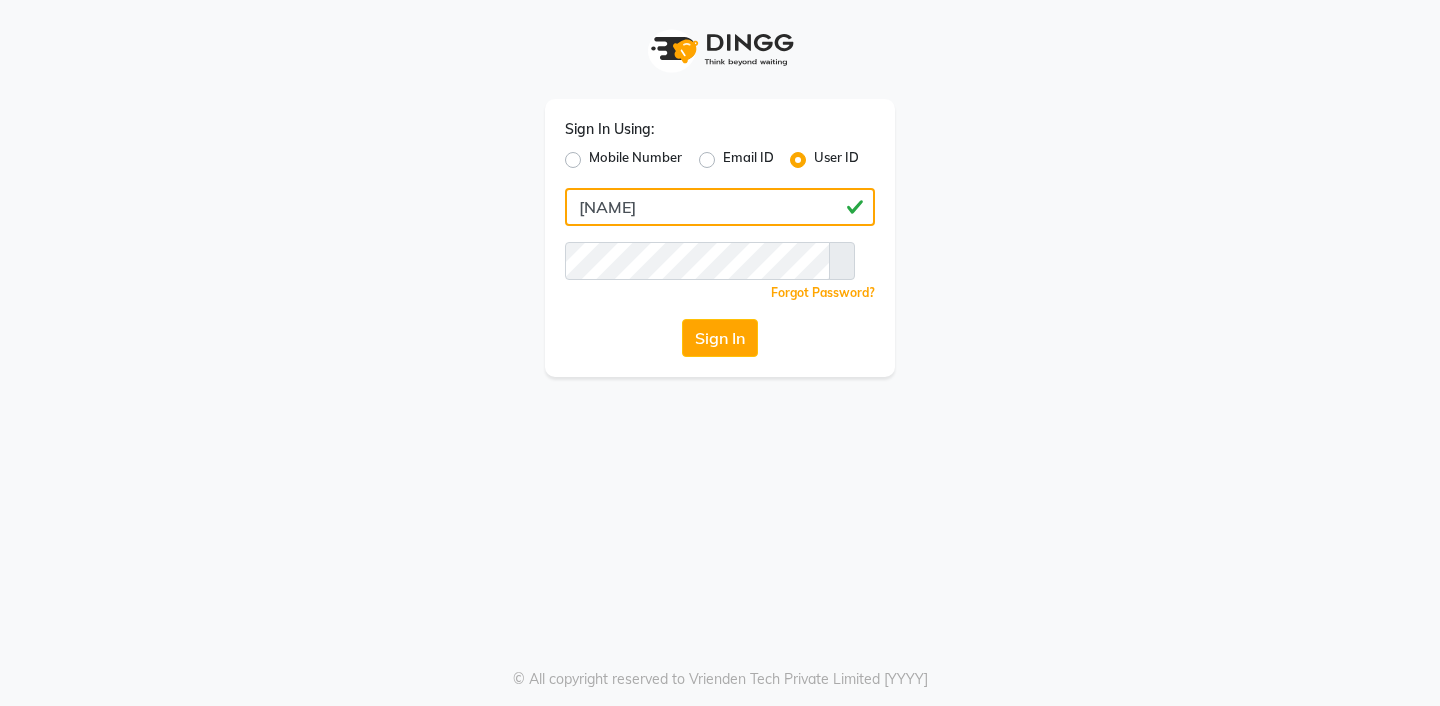 type on "[NAME]" 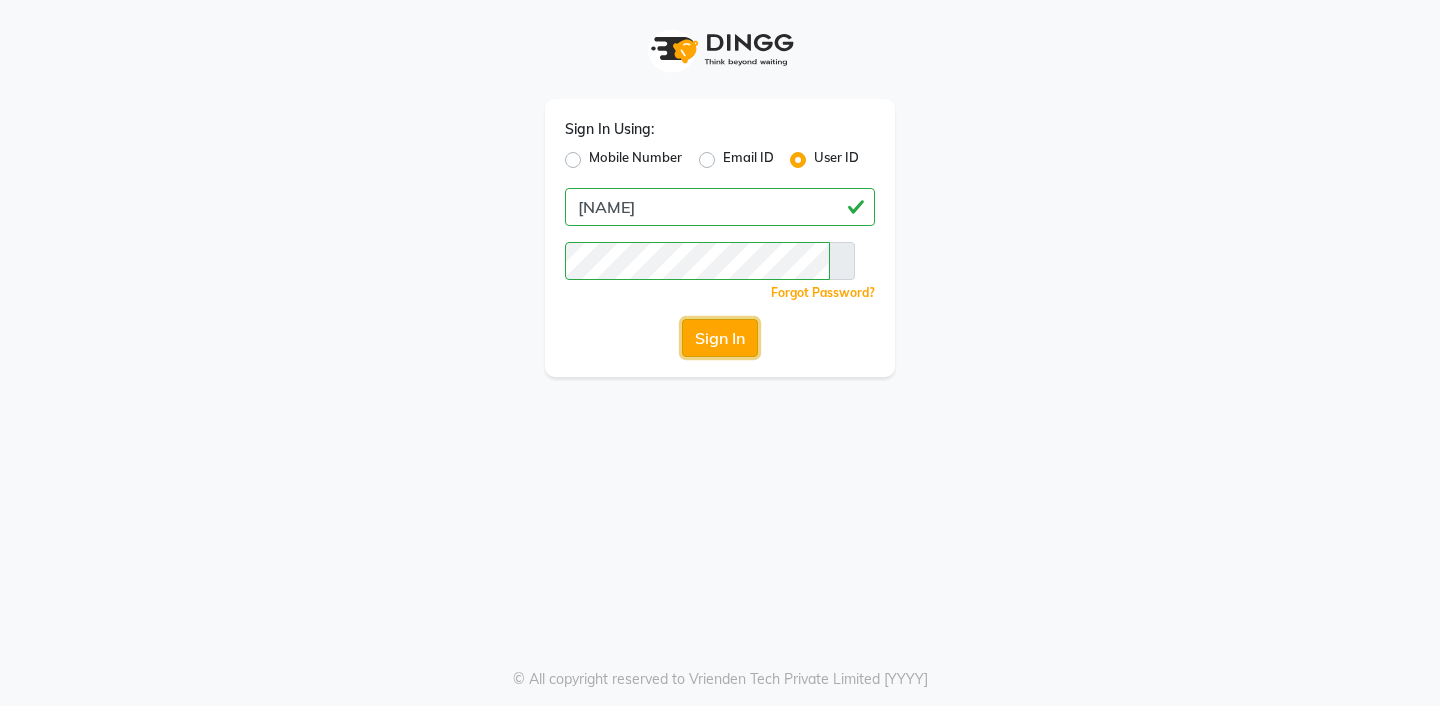 click on "Sign In" at bounding box center (720, 338) 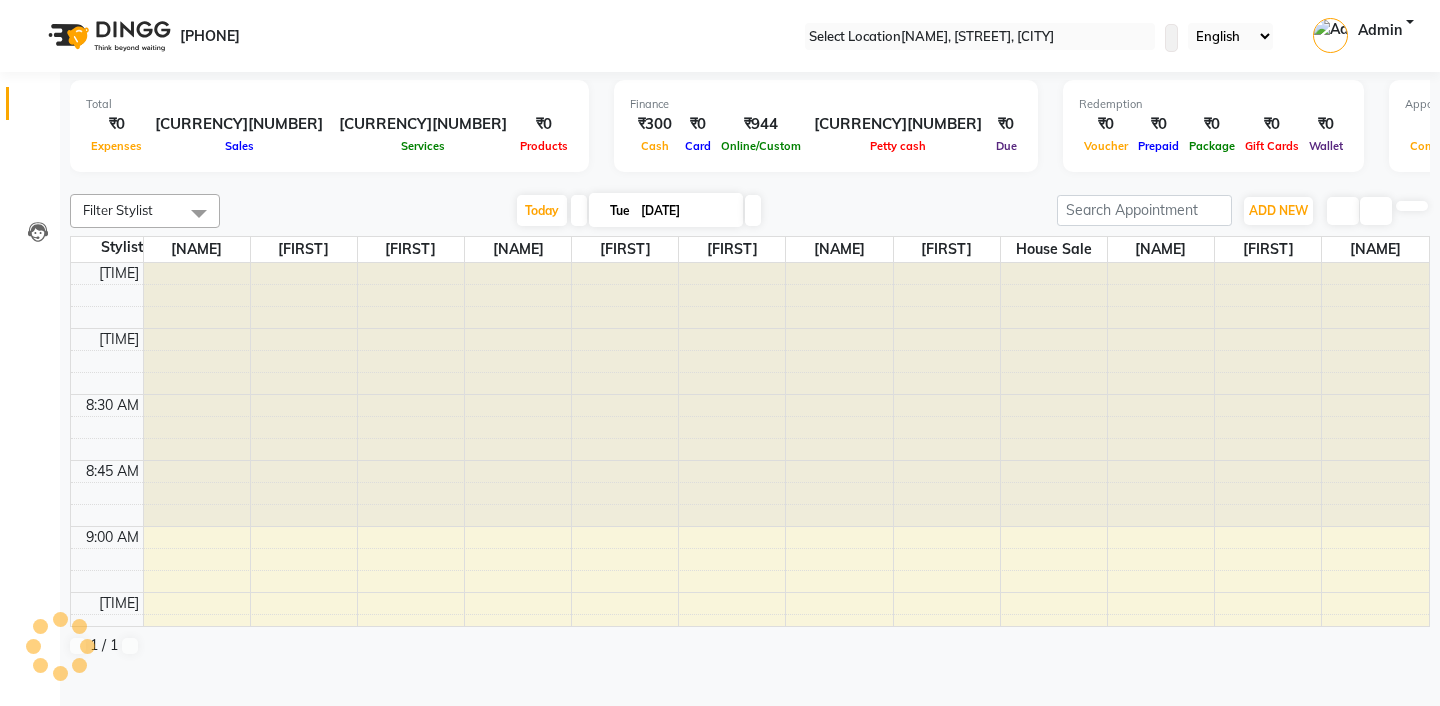 scroll, scrollTop: 0, scrollLeft: 0, axis: both 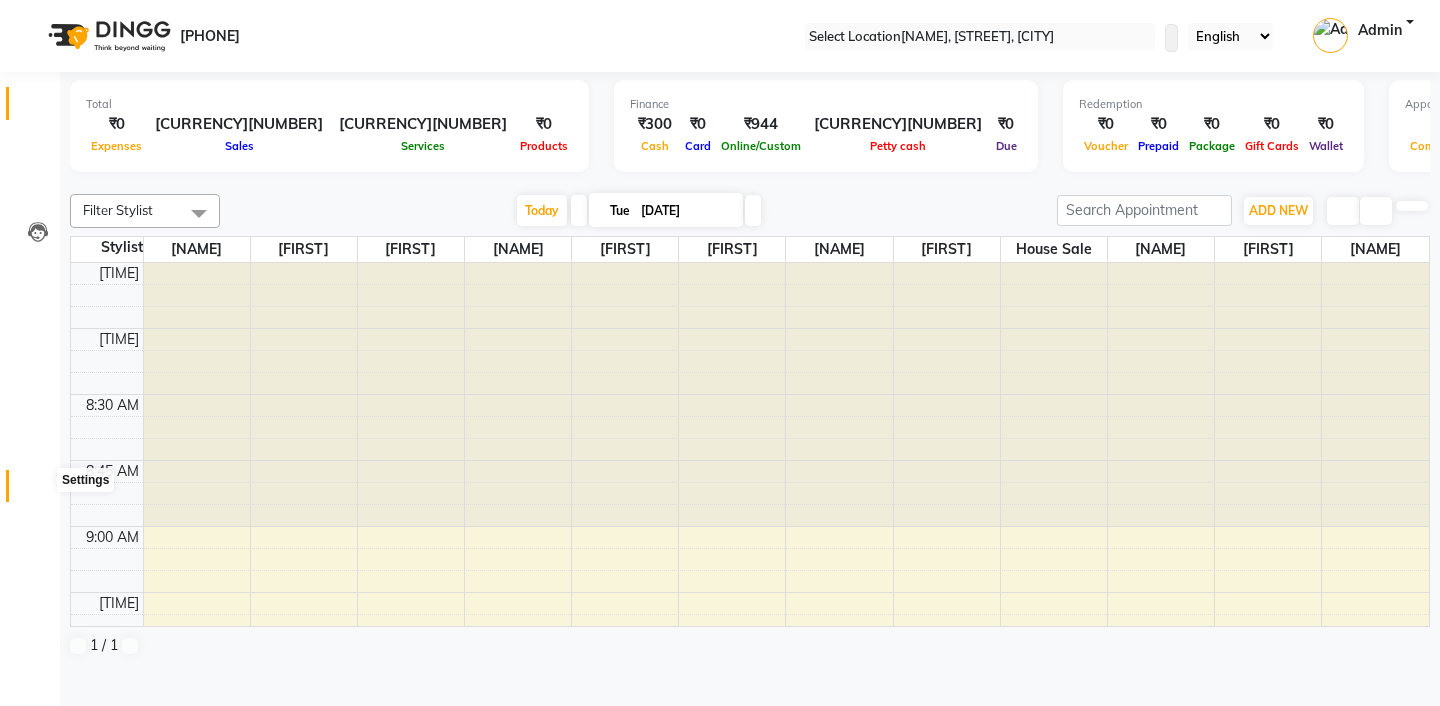click at bounding box center [38, 491] 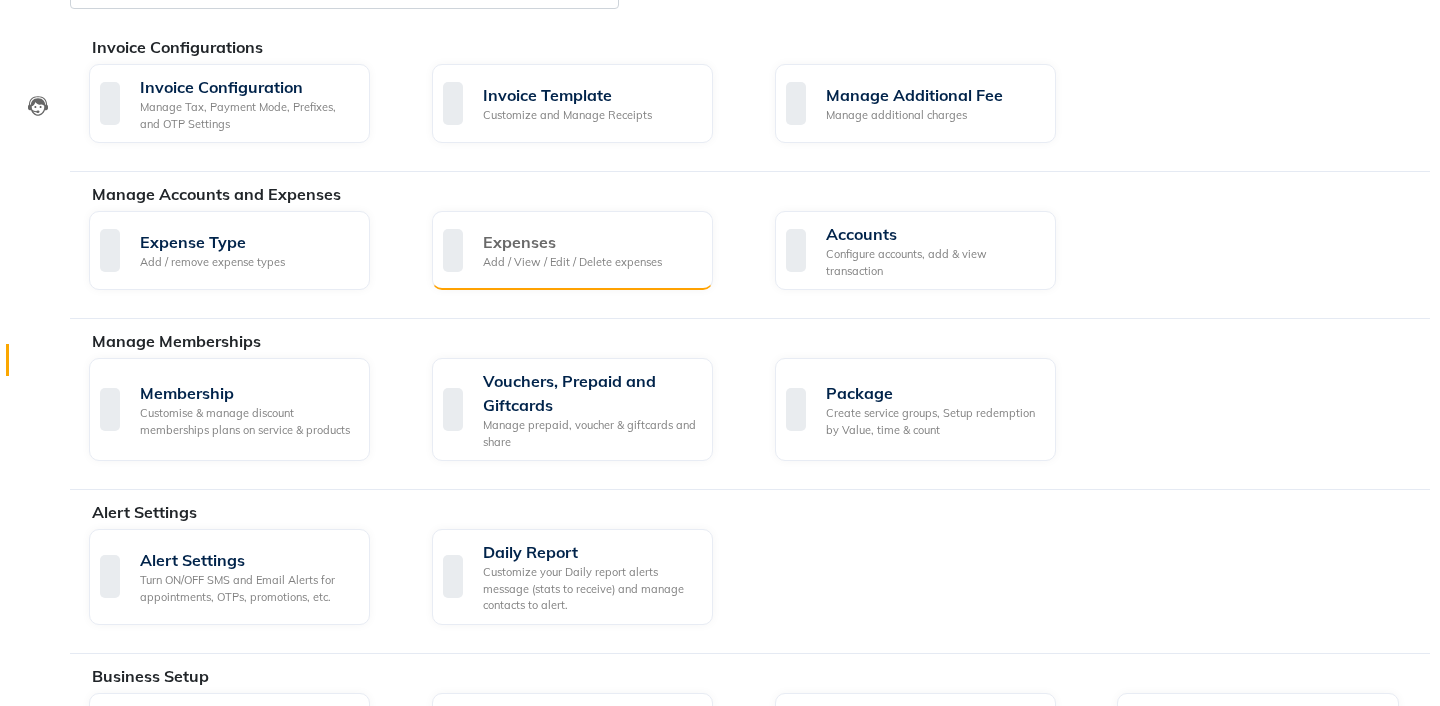scroll, scrollTop: 0, scrollLeft: 0, axis: both 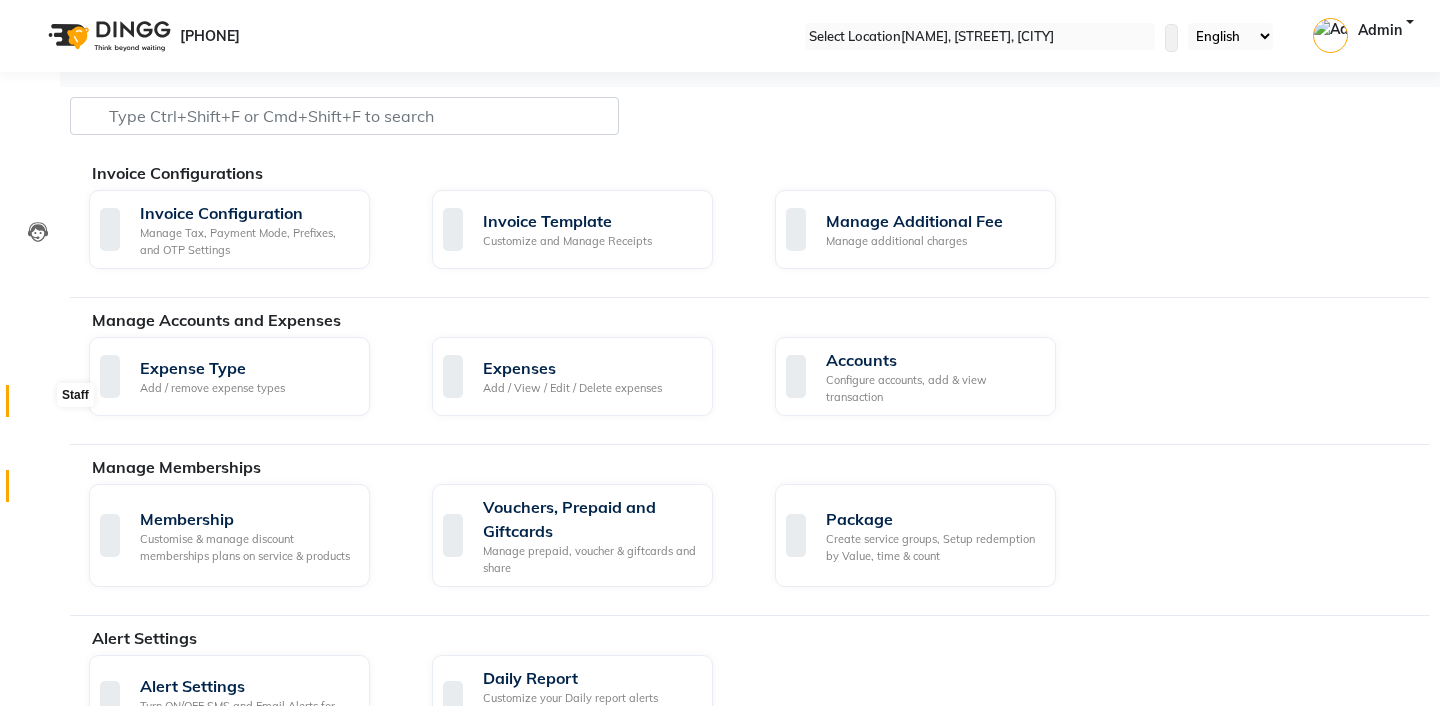 click at bounding box center [37, 406] 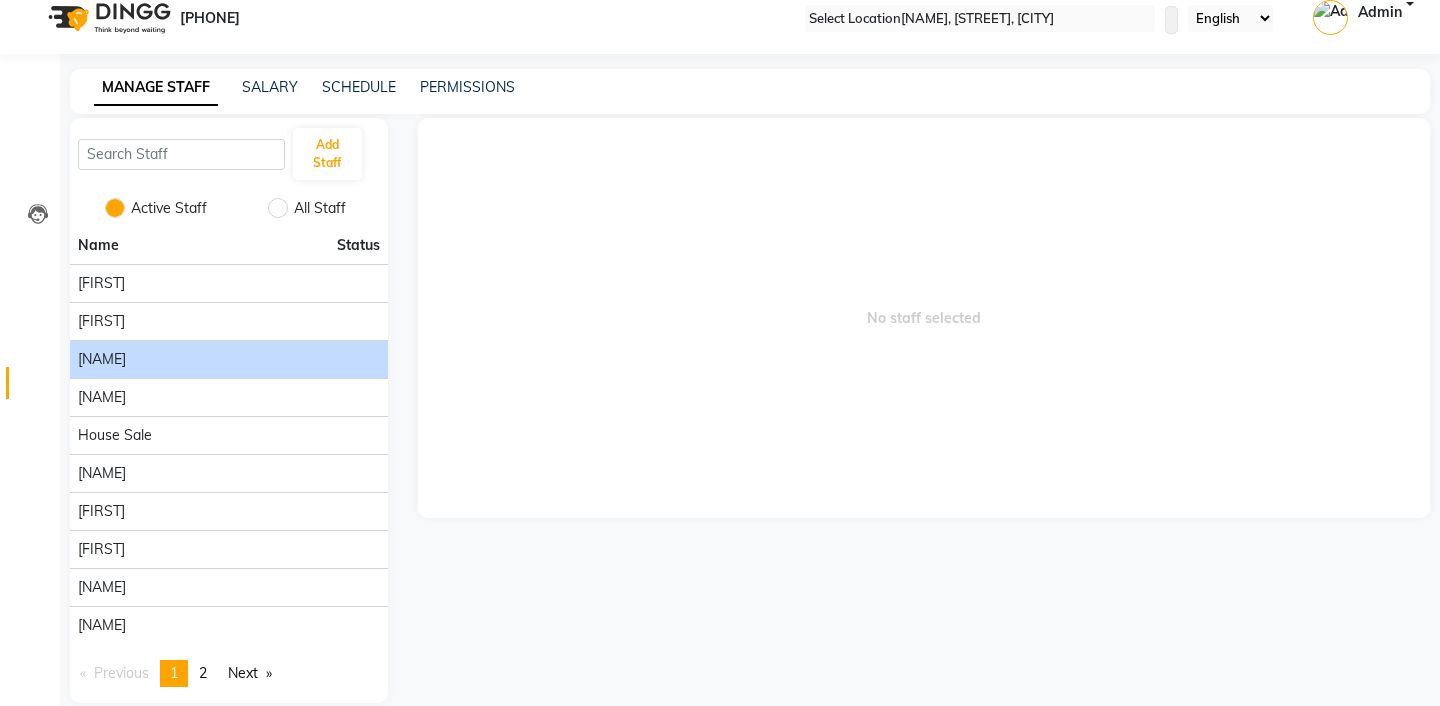 scroll, scrollTop: 50, scrollLeft: 0, axis: vertical 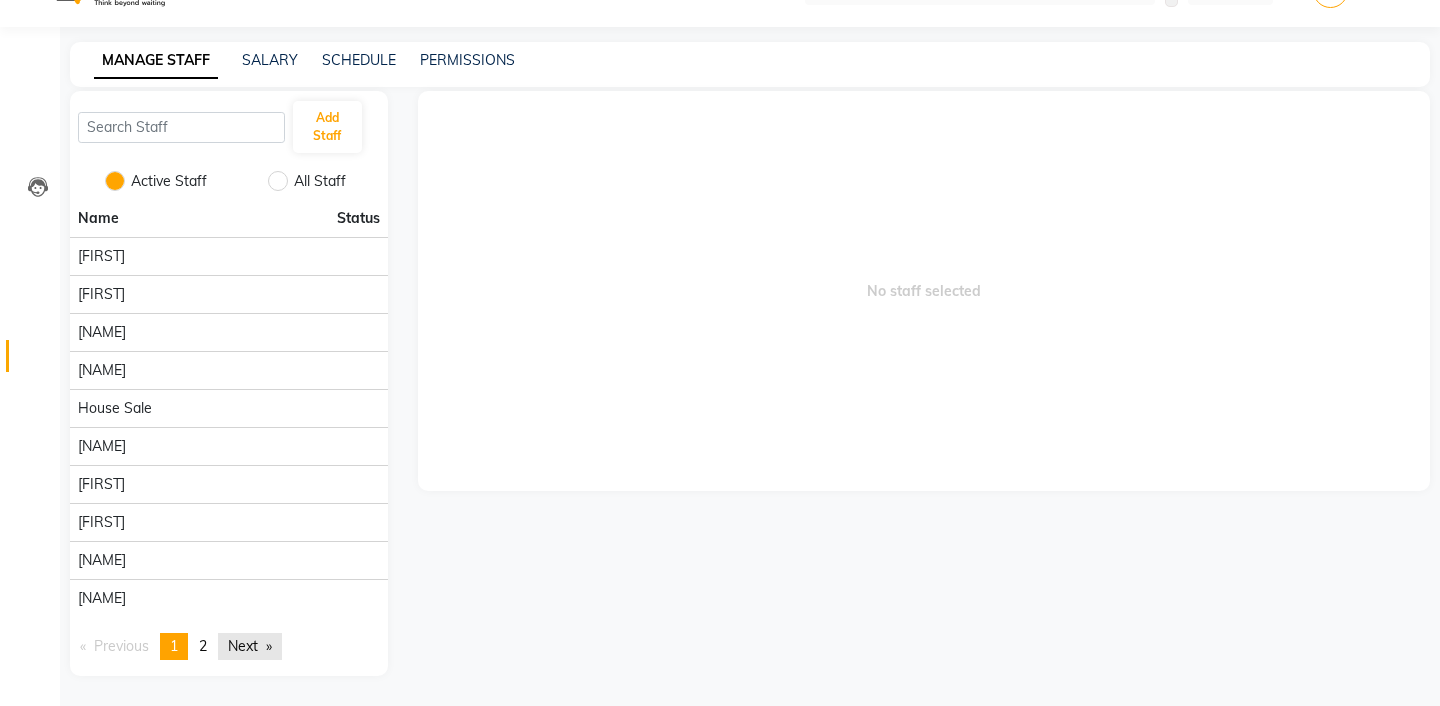 click on "Next  page" at bounding box center (250, 646) 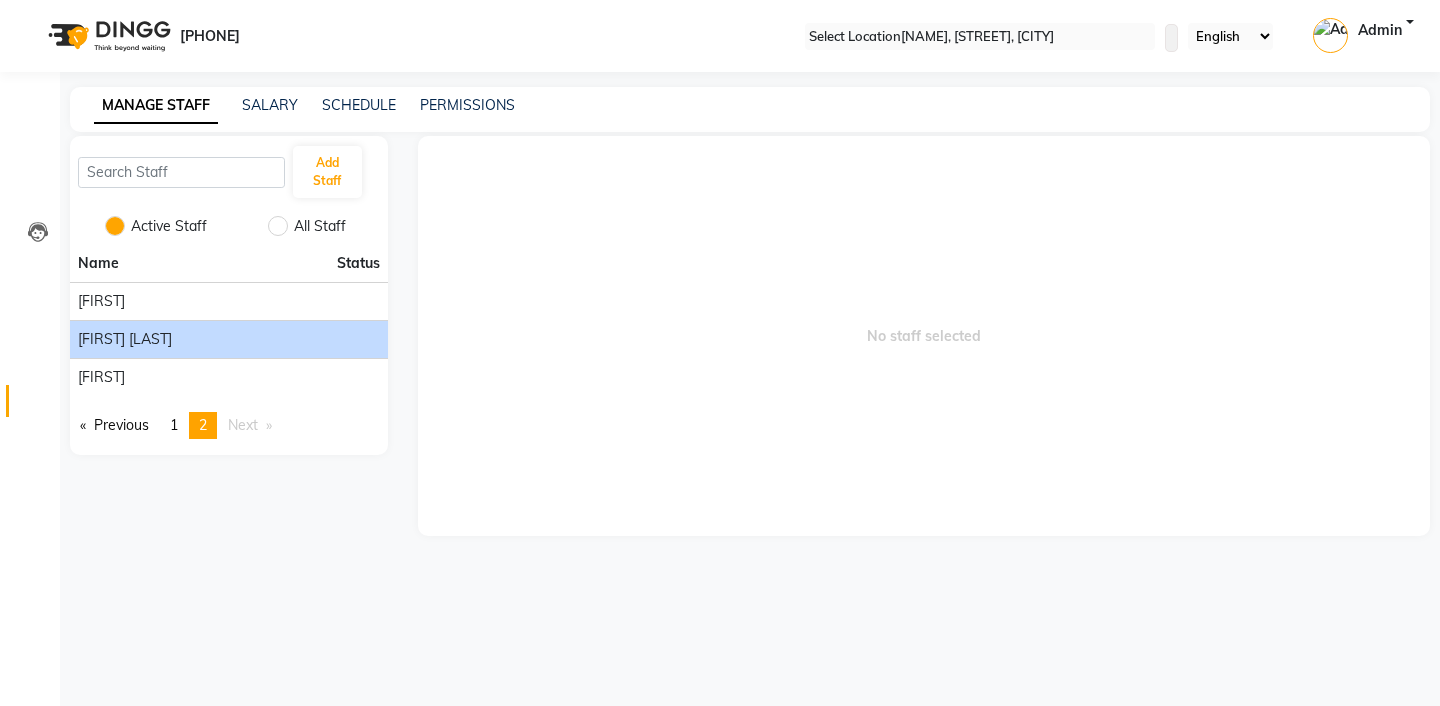 click on "[FIRST] [LAST]" at bounding box center [101, 301] 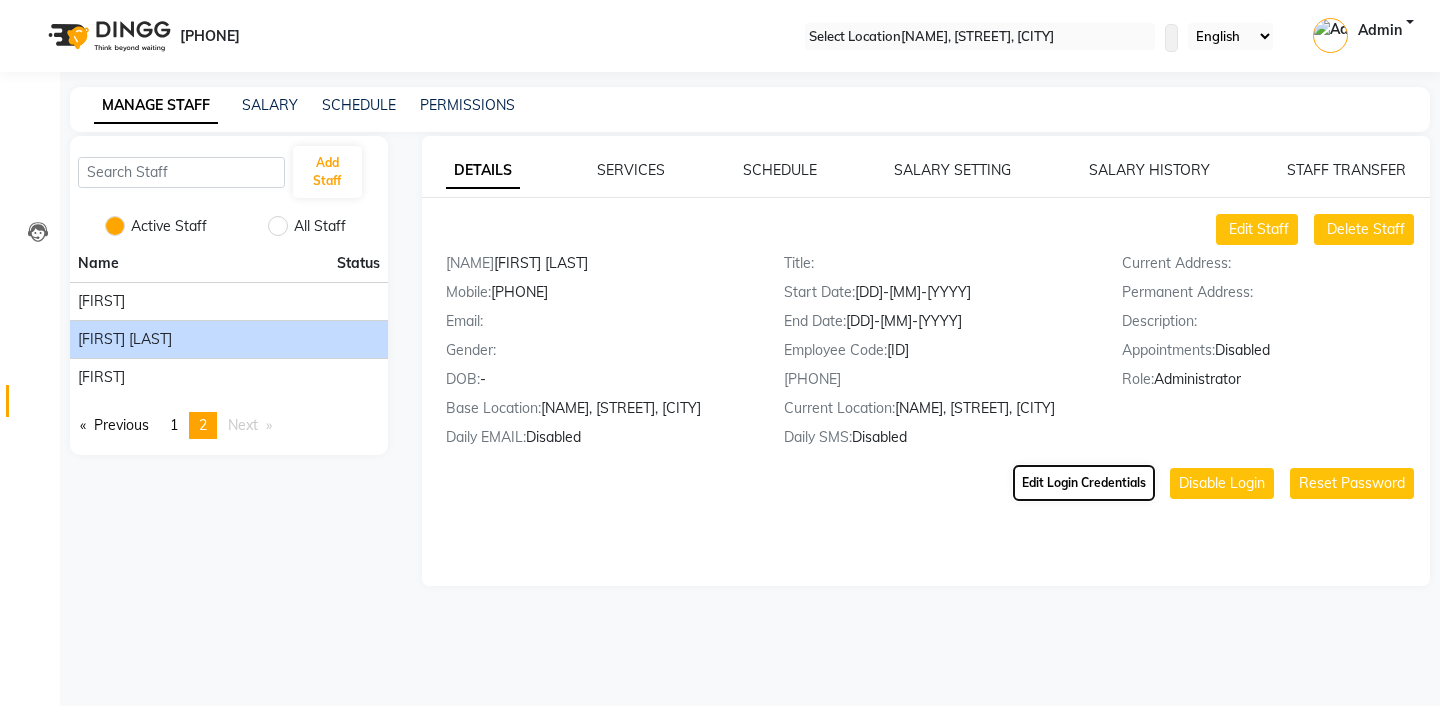 click on "Edit Login Credentials" at bounding box center [1084, 483] 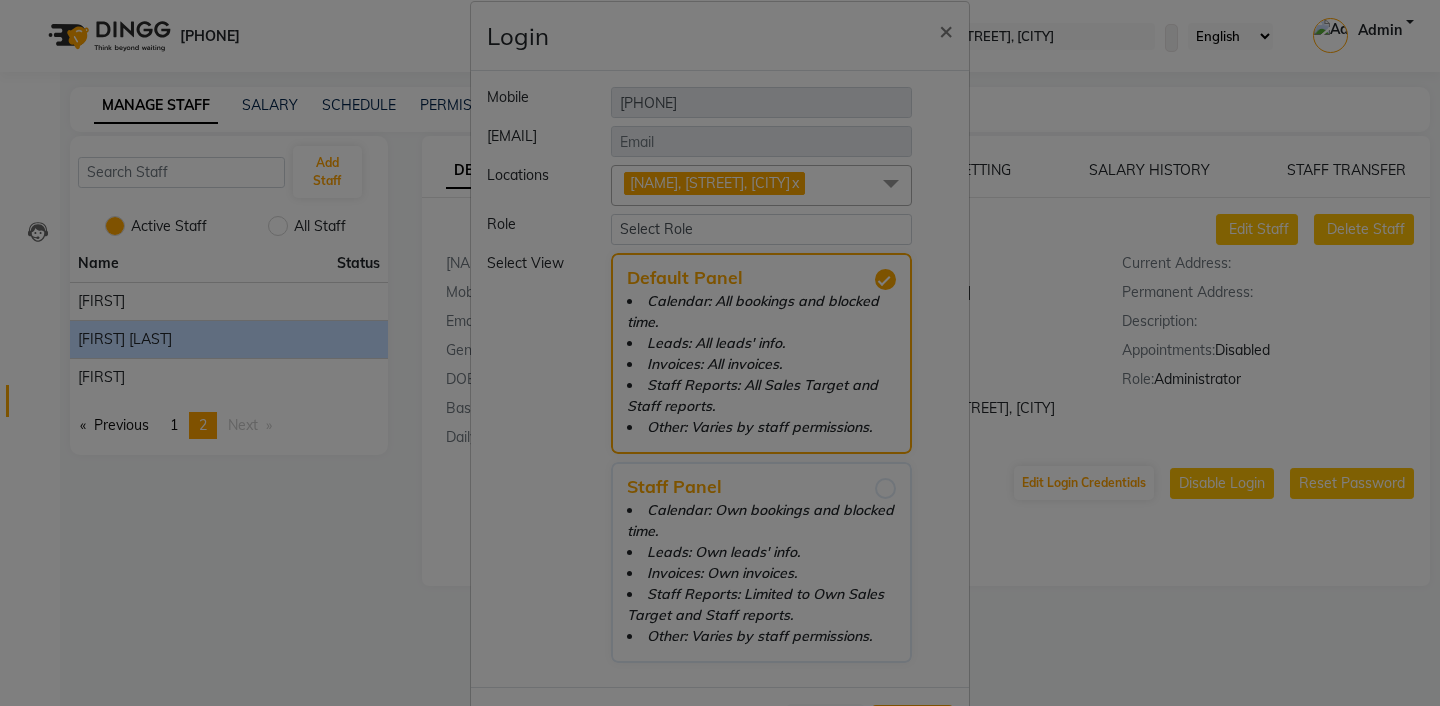 scroll, scrollTop: 29, scrollLeft: 0, axis: vertical 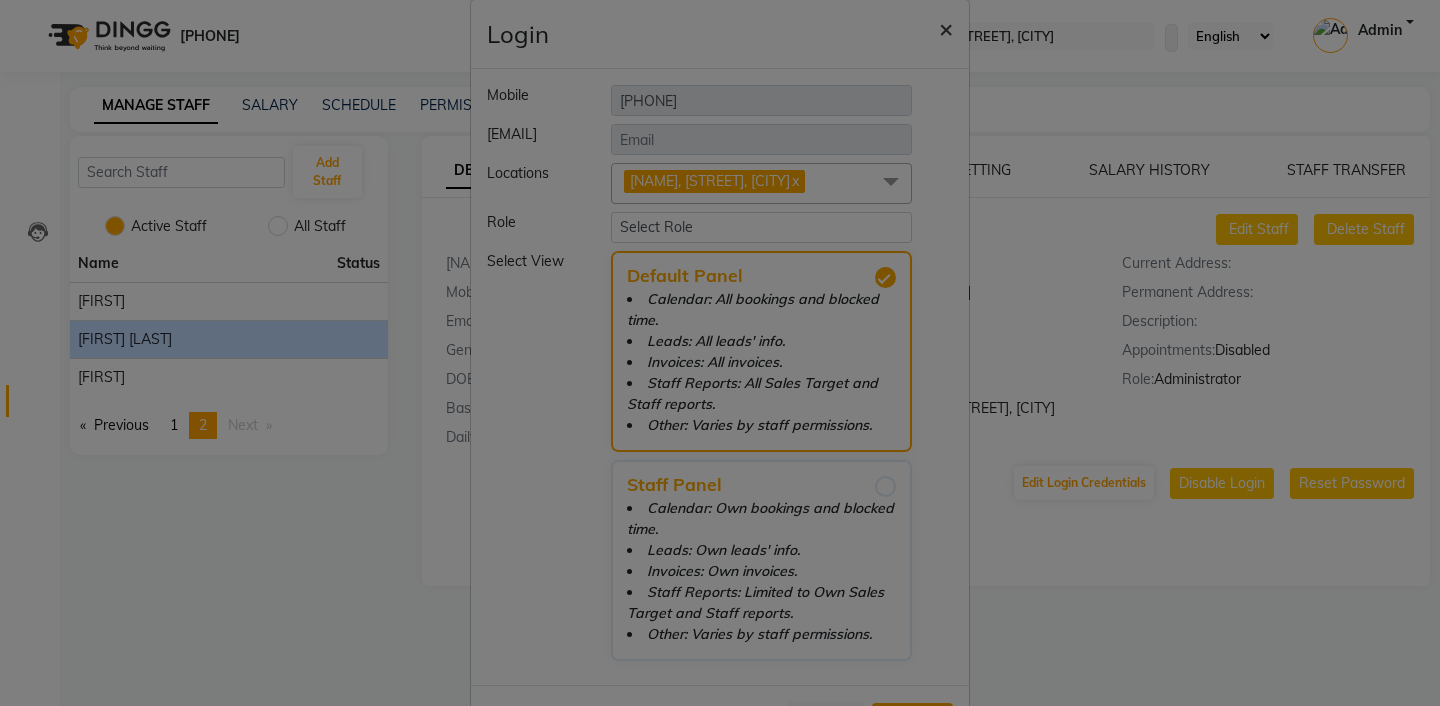 click on "×" at bounding box center (946, 28) 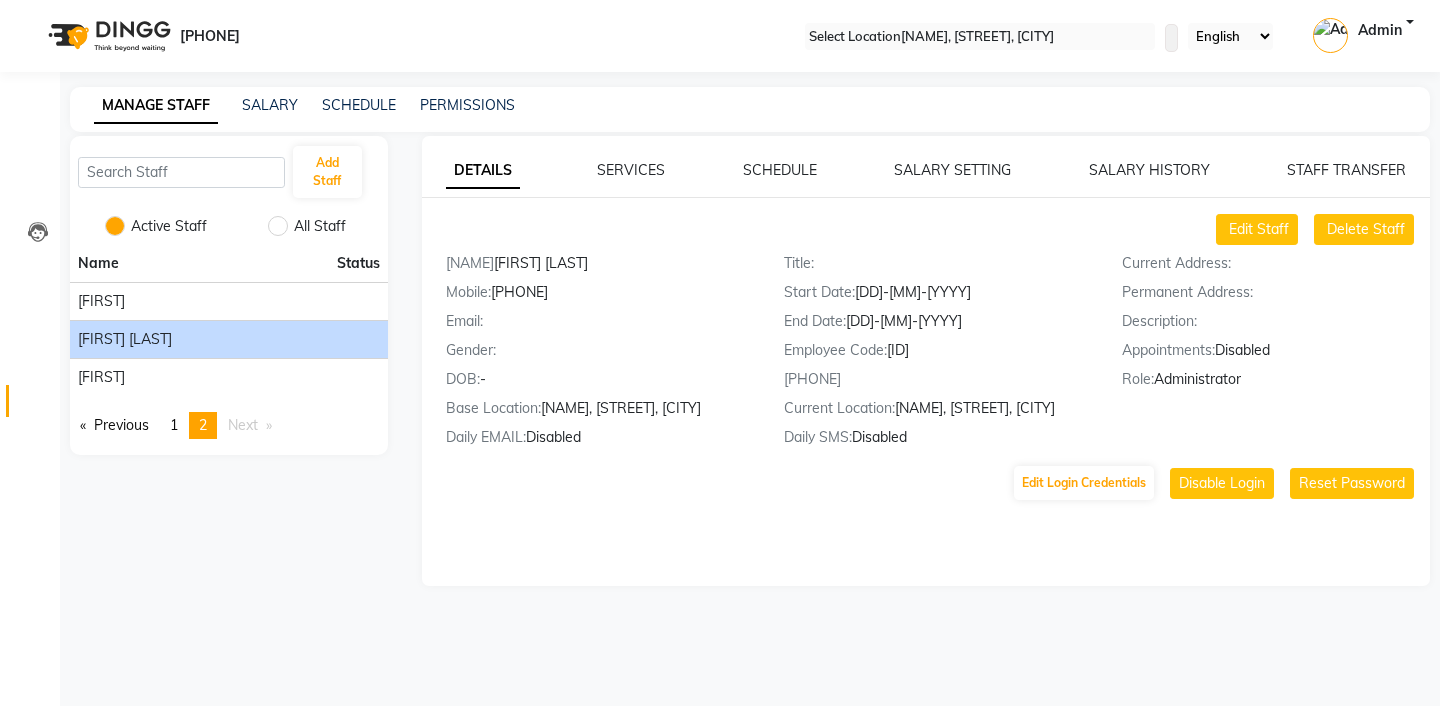 click on "Admin" at bounding box center [1380, 36] 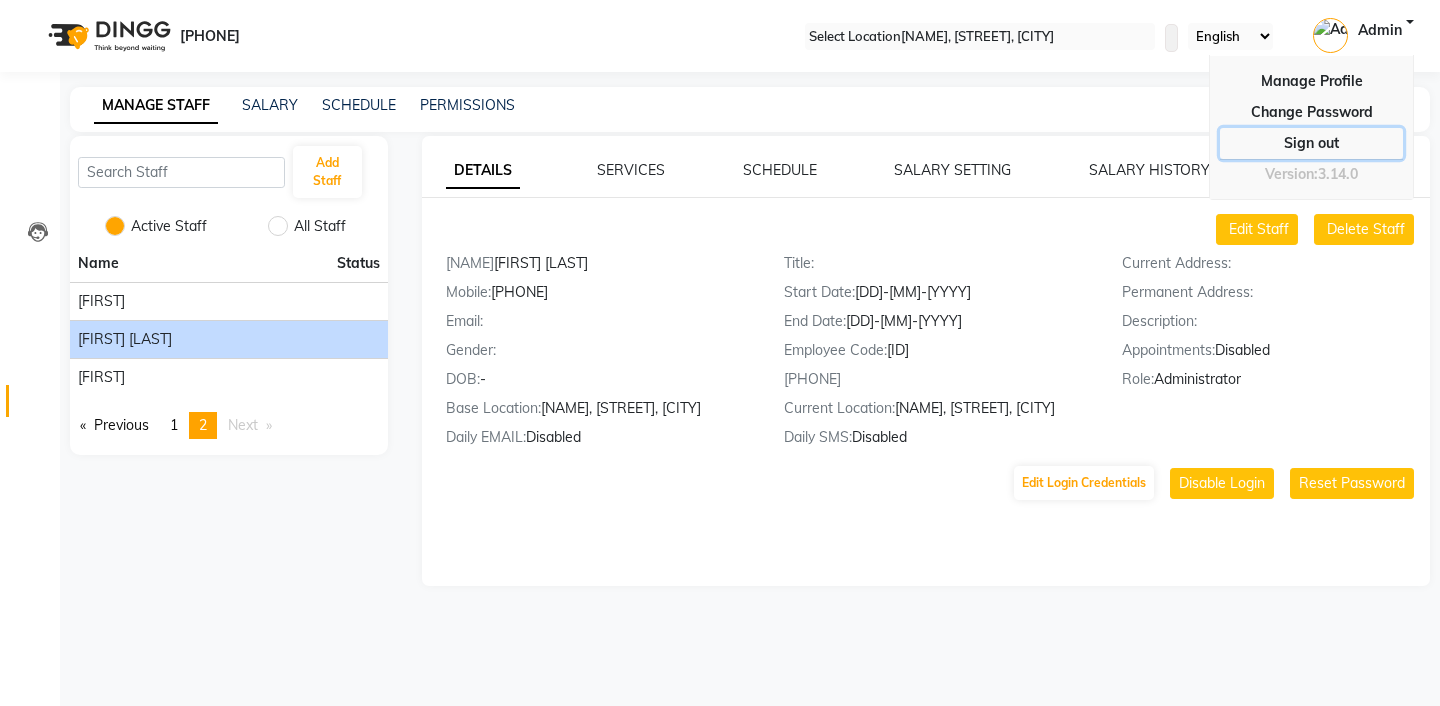 click on "Sign out" at bounding box center (1311, 112) 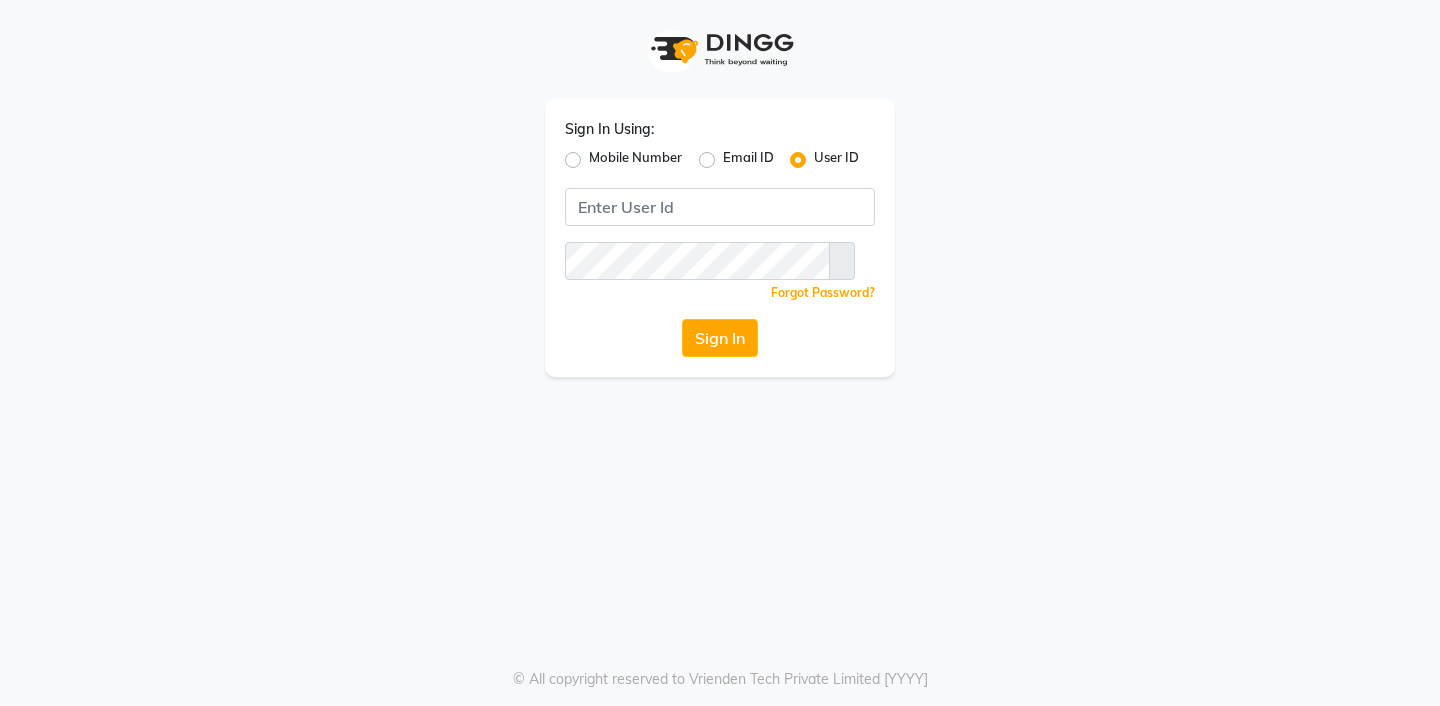 click on "Mobile Number" at bounding box center [635, 160] 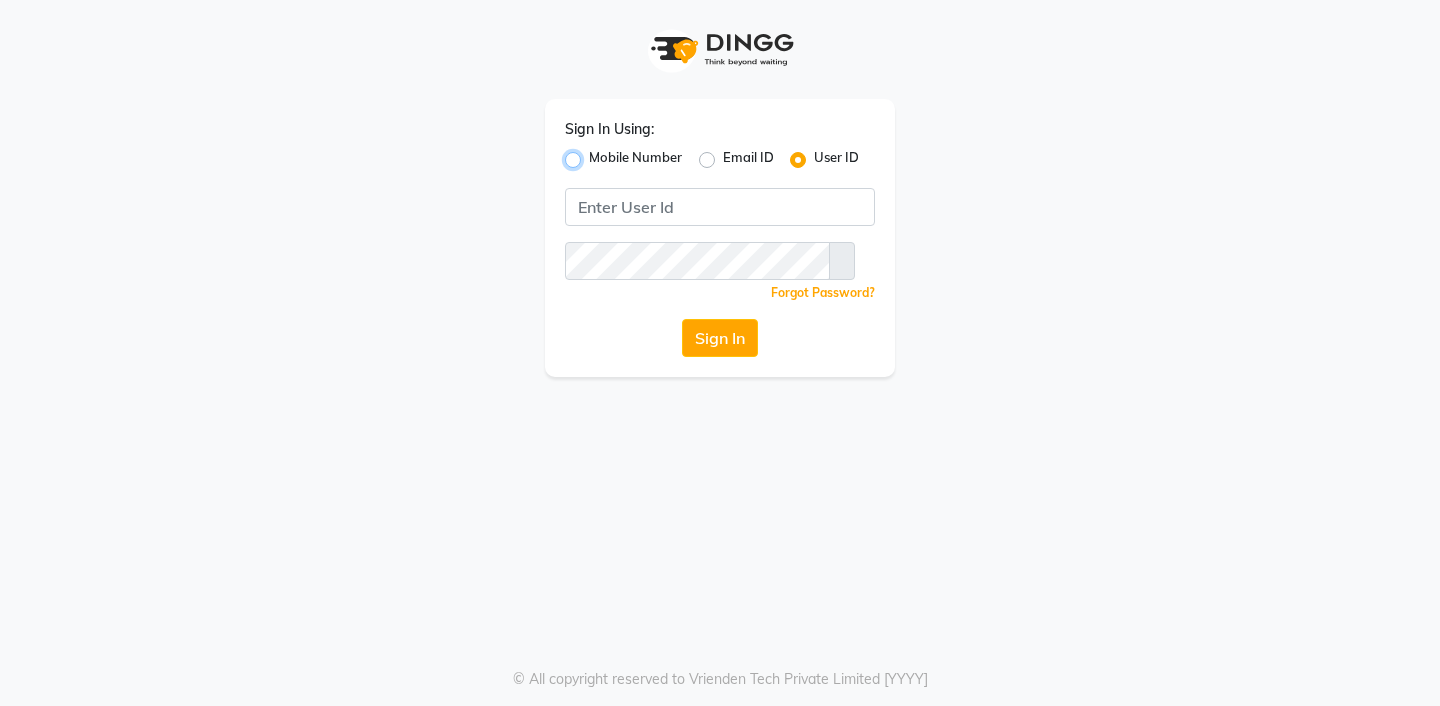 click on "Mobile Number" at bounding box center (595, 154) 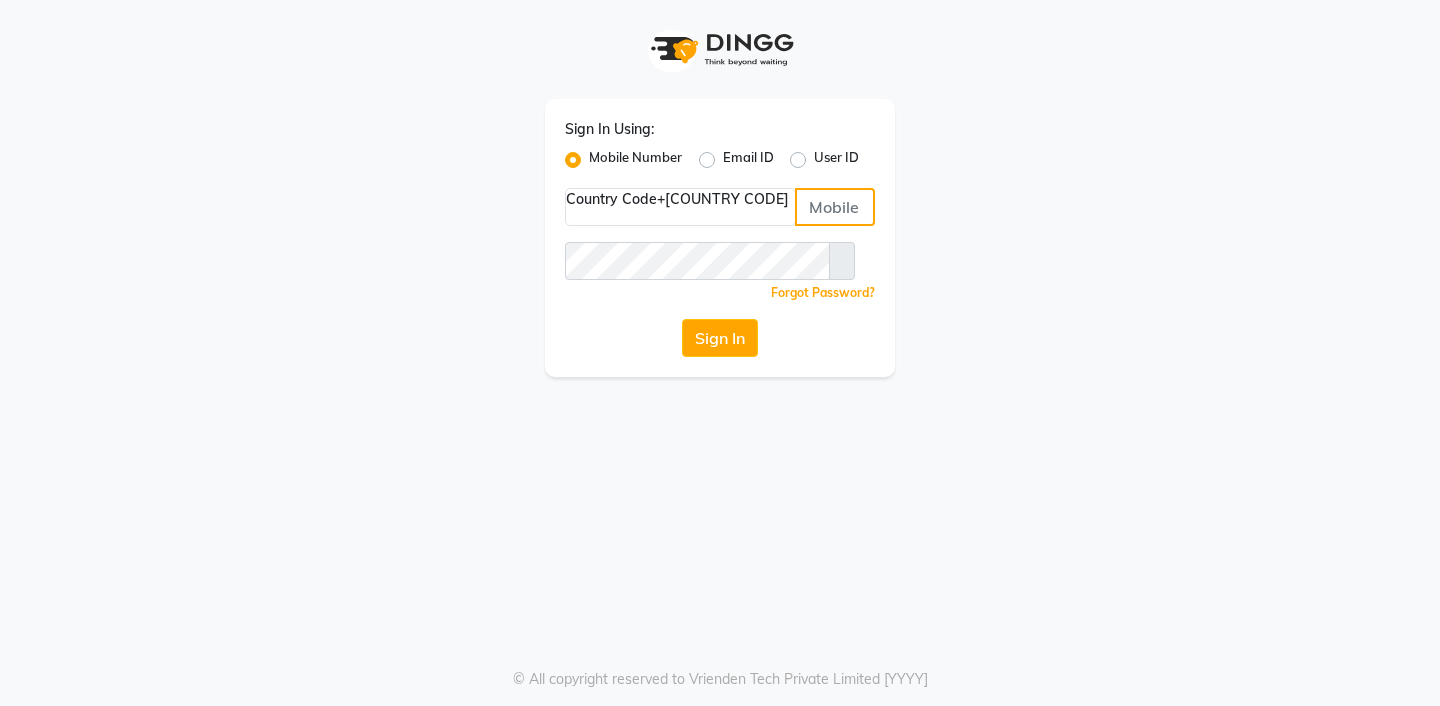 click at bounding box center [835, 207] 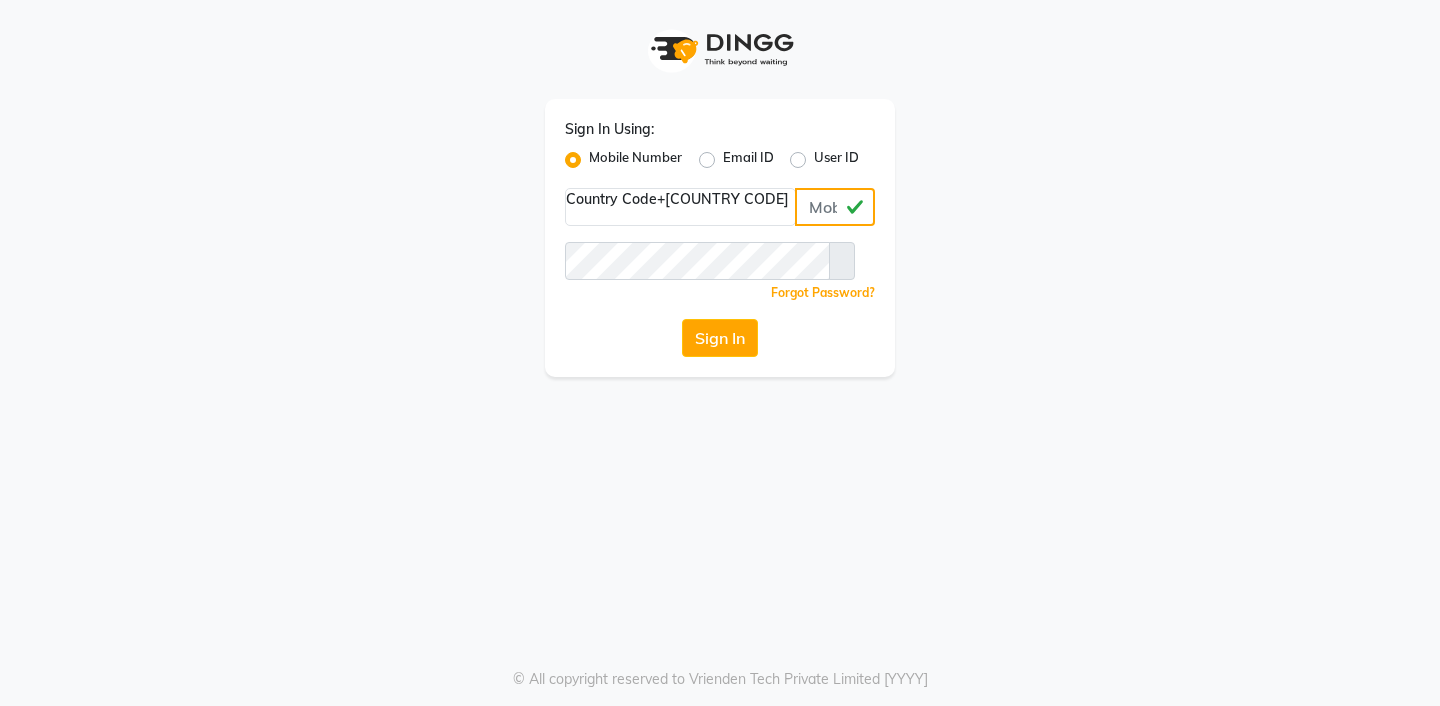 type on "[PHONE]" 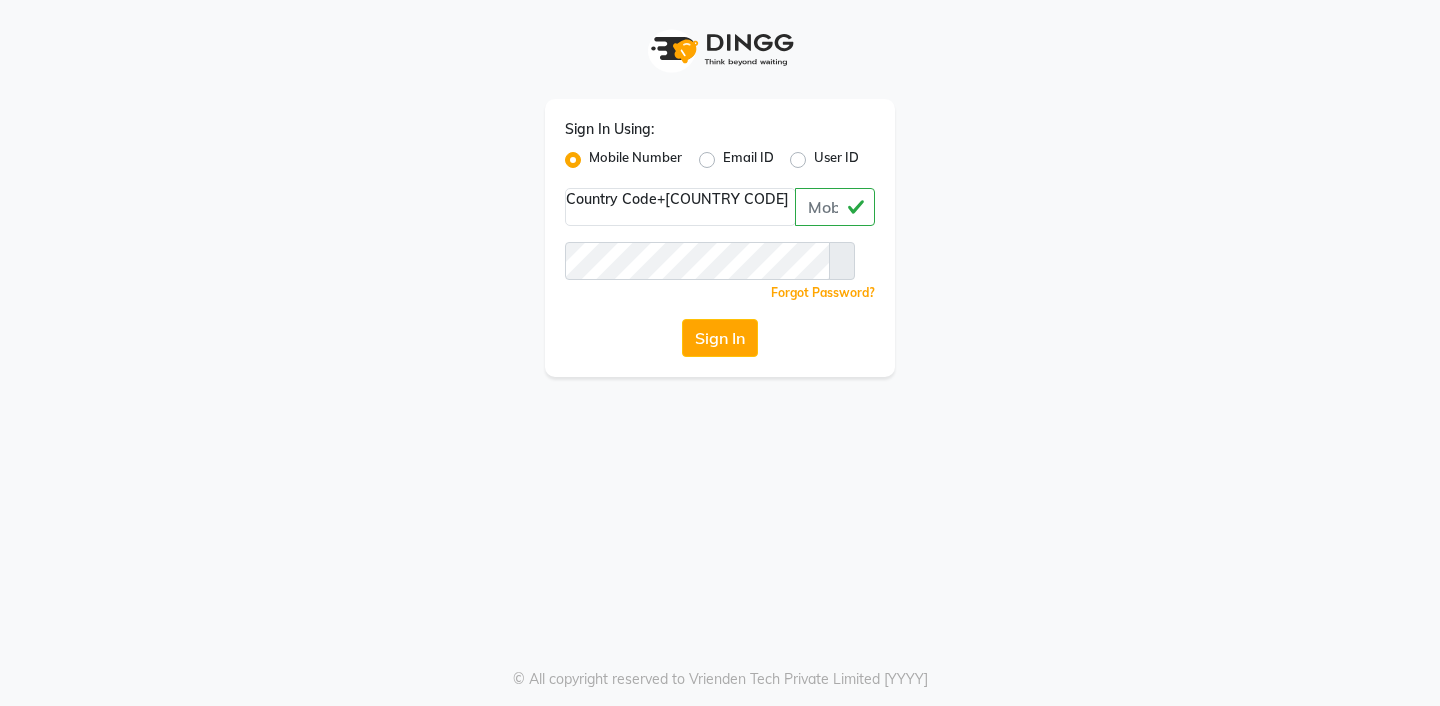 click on "Forgot Password?" at bounding box center [823, 292] 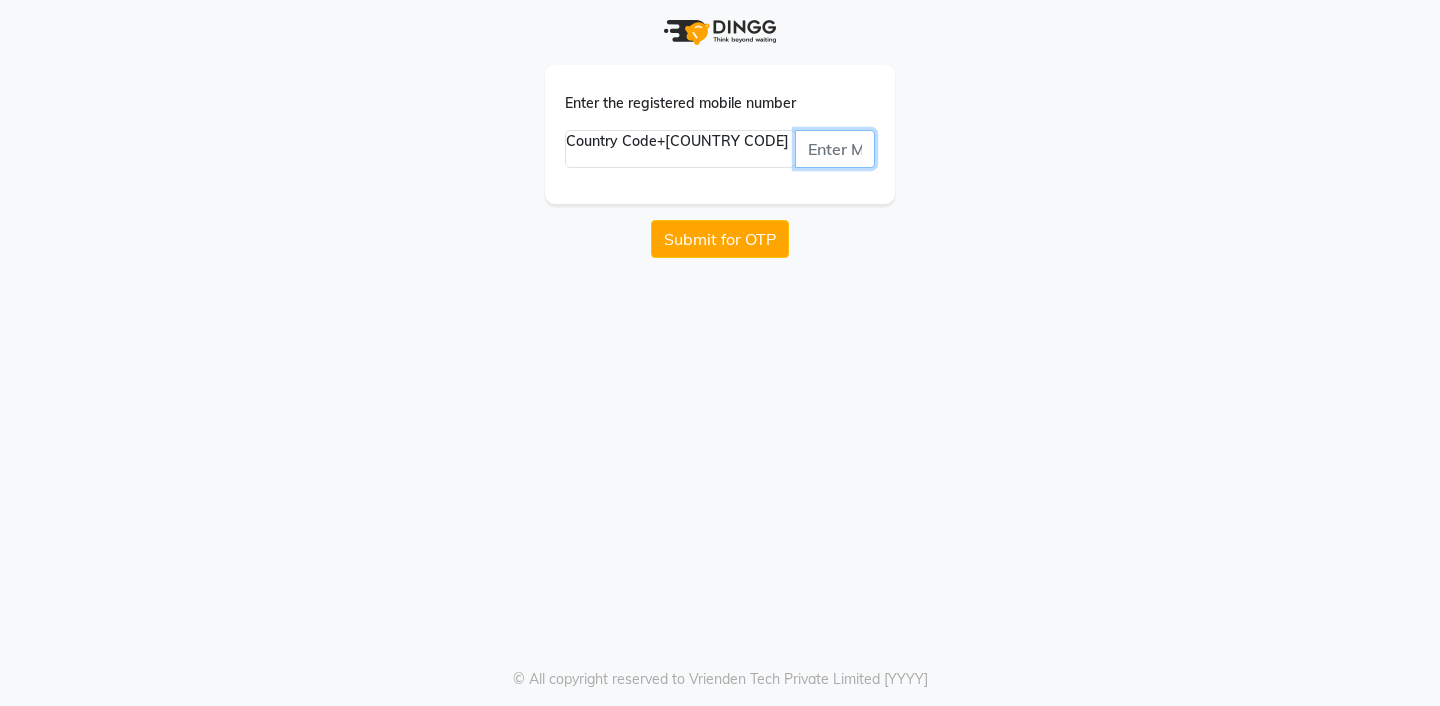 click at bounding box center [835, 149] 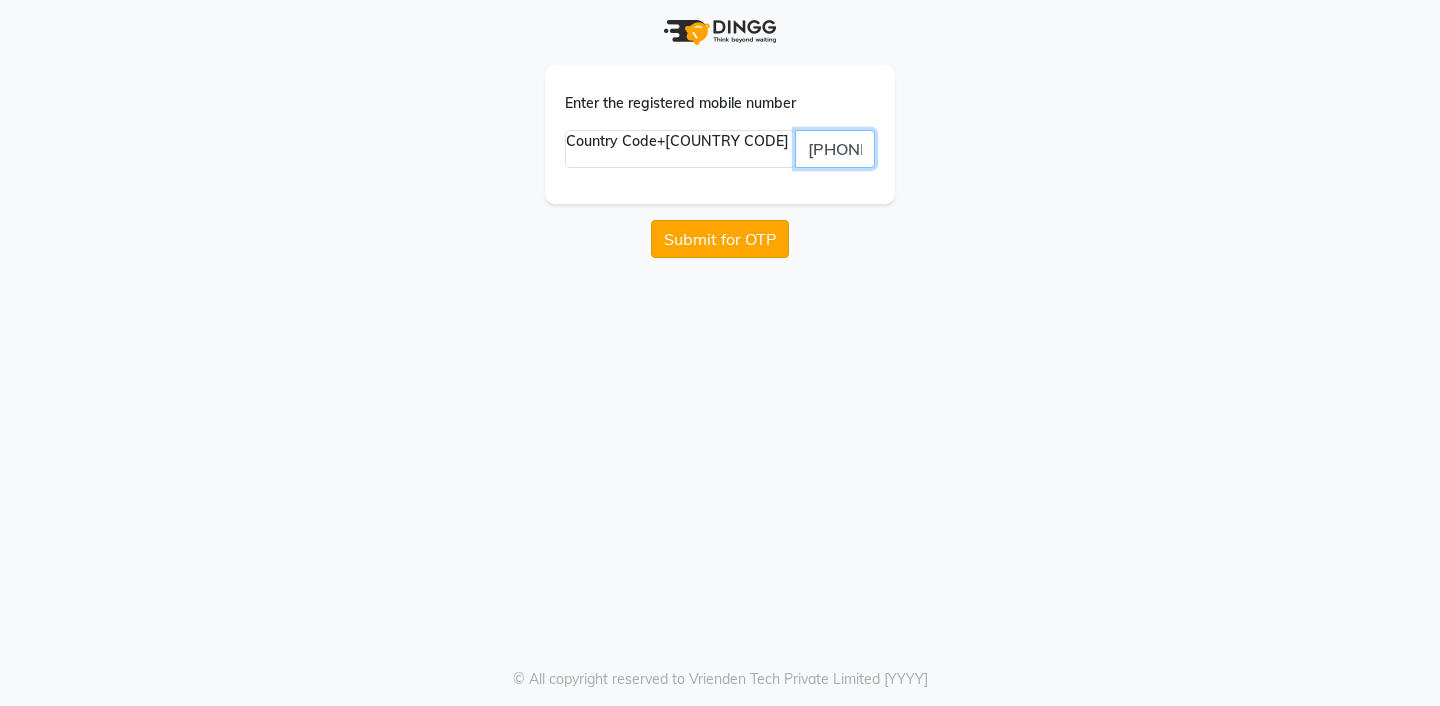 type on "[PHONE]" 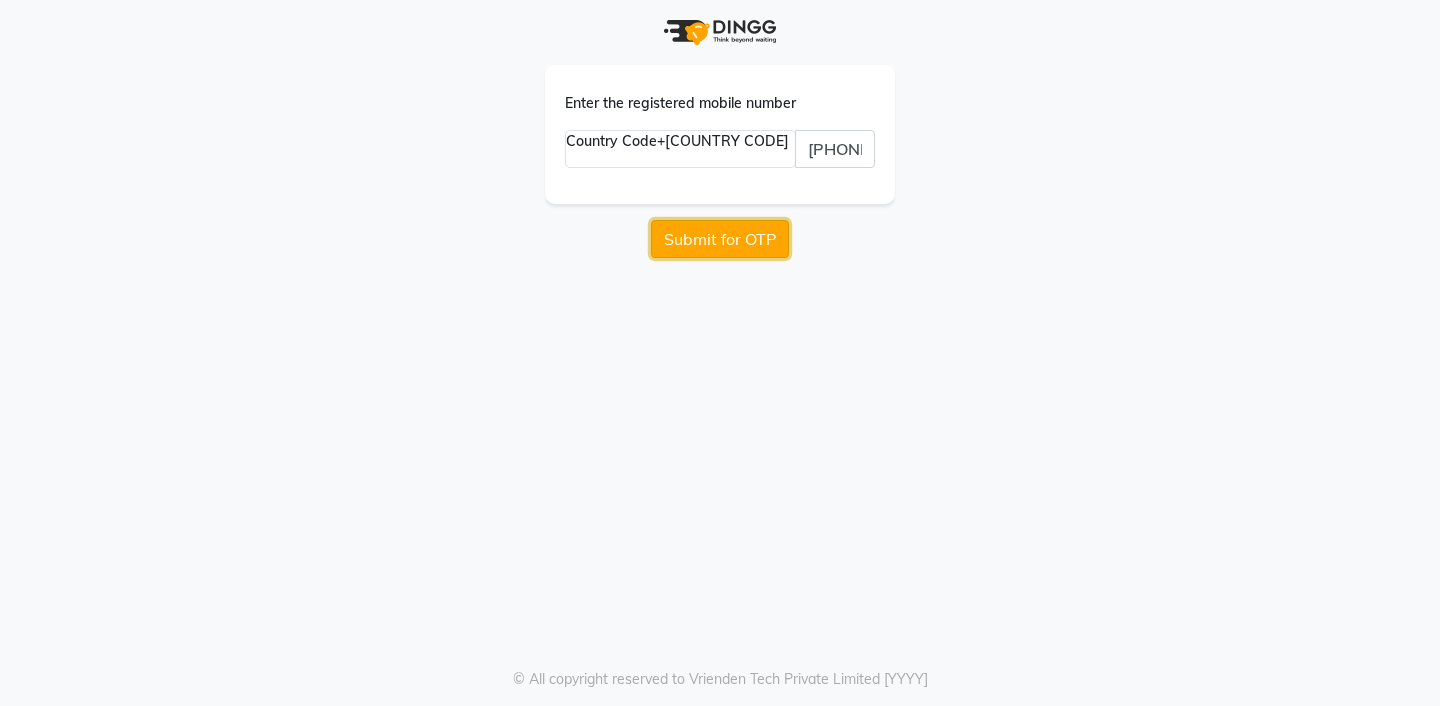 click on "Submit for OTP" at bounding box center [720, 239] 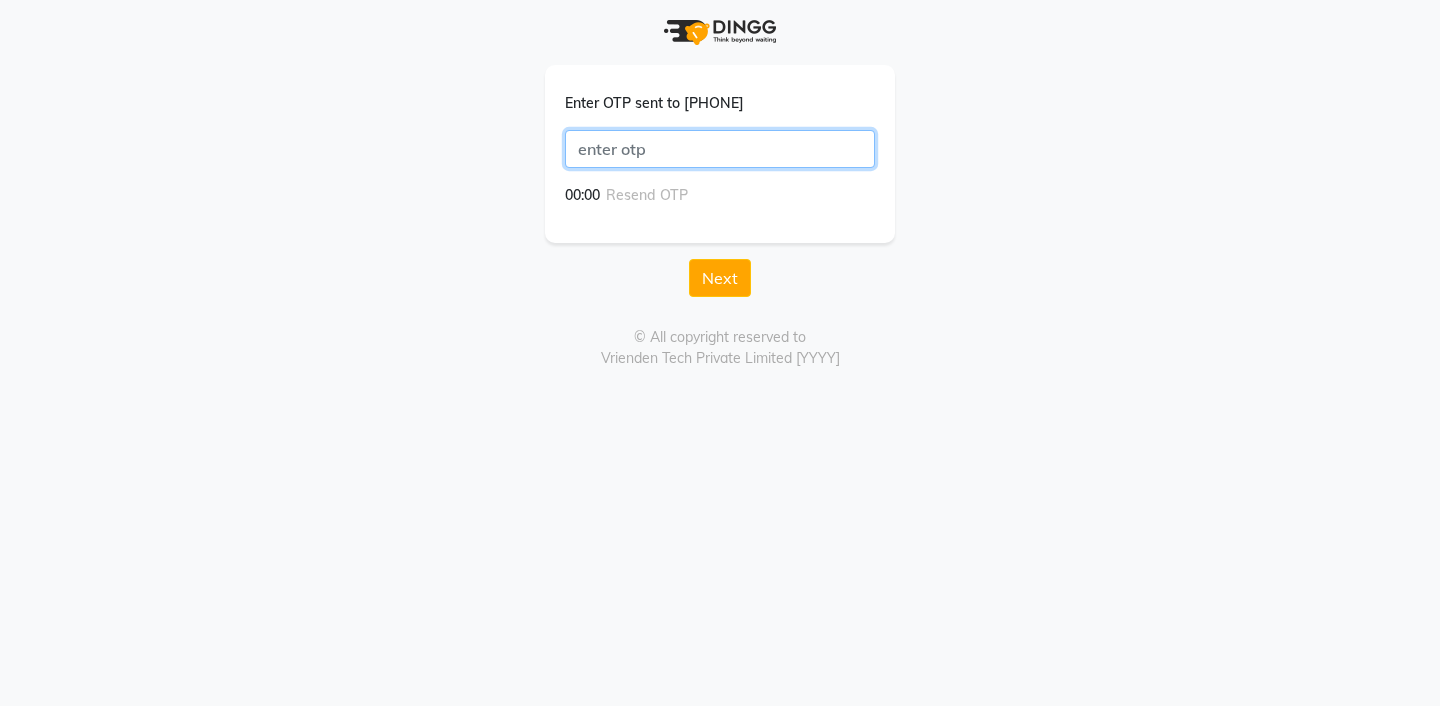 click at bounding box center (720, 149) 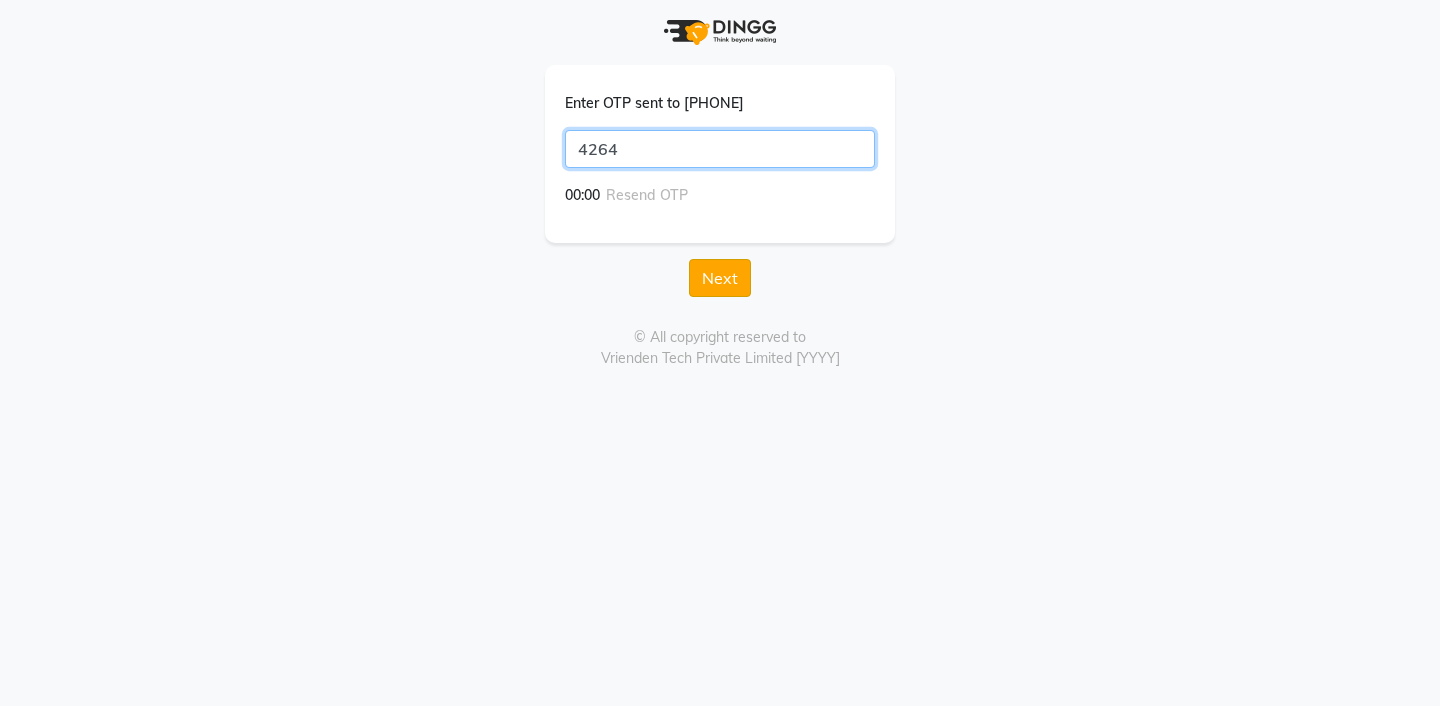 type on "4264" 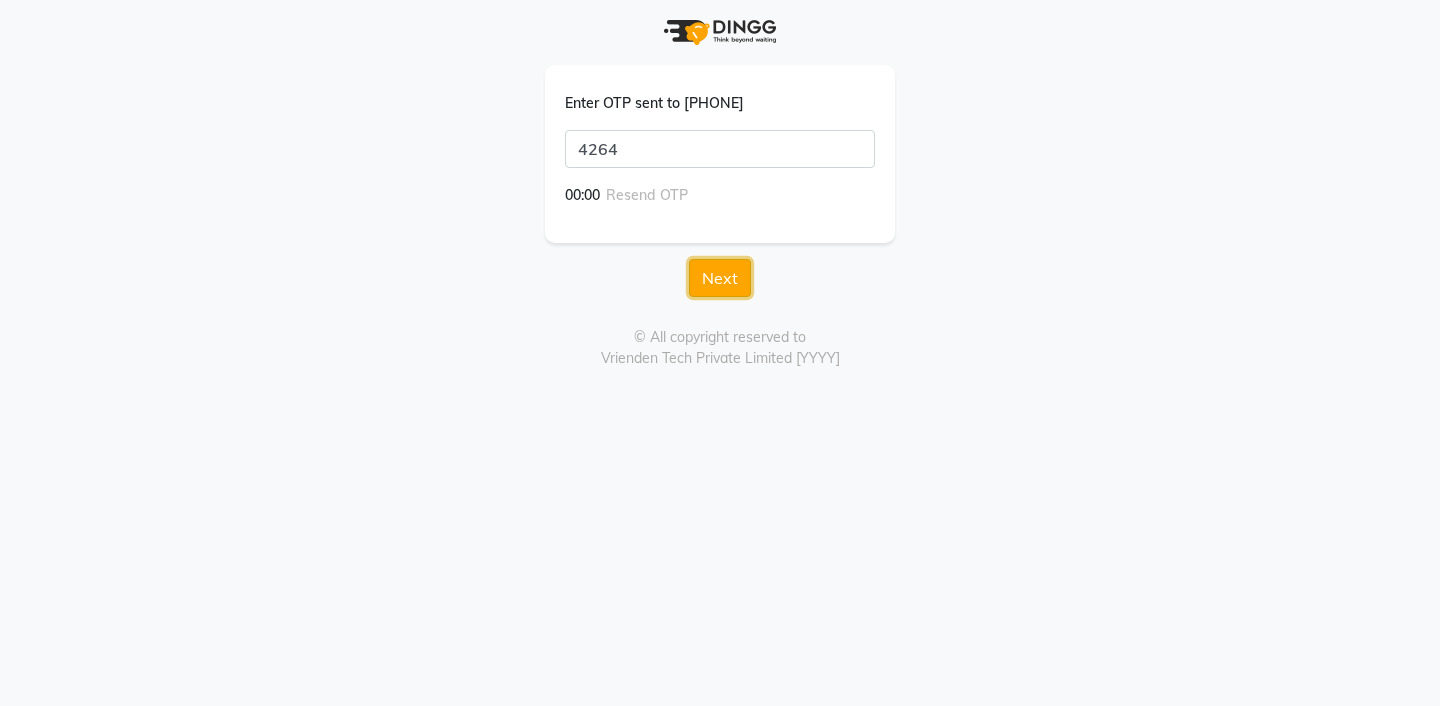 click on "Next" at bounding box center (720, 278) 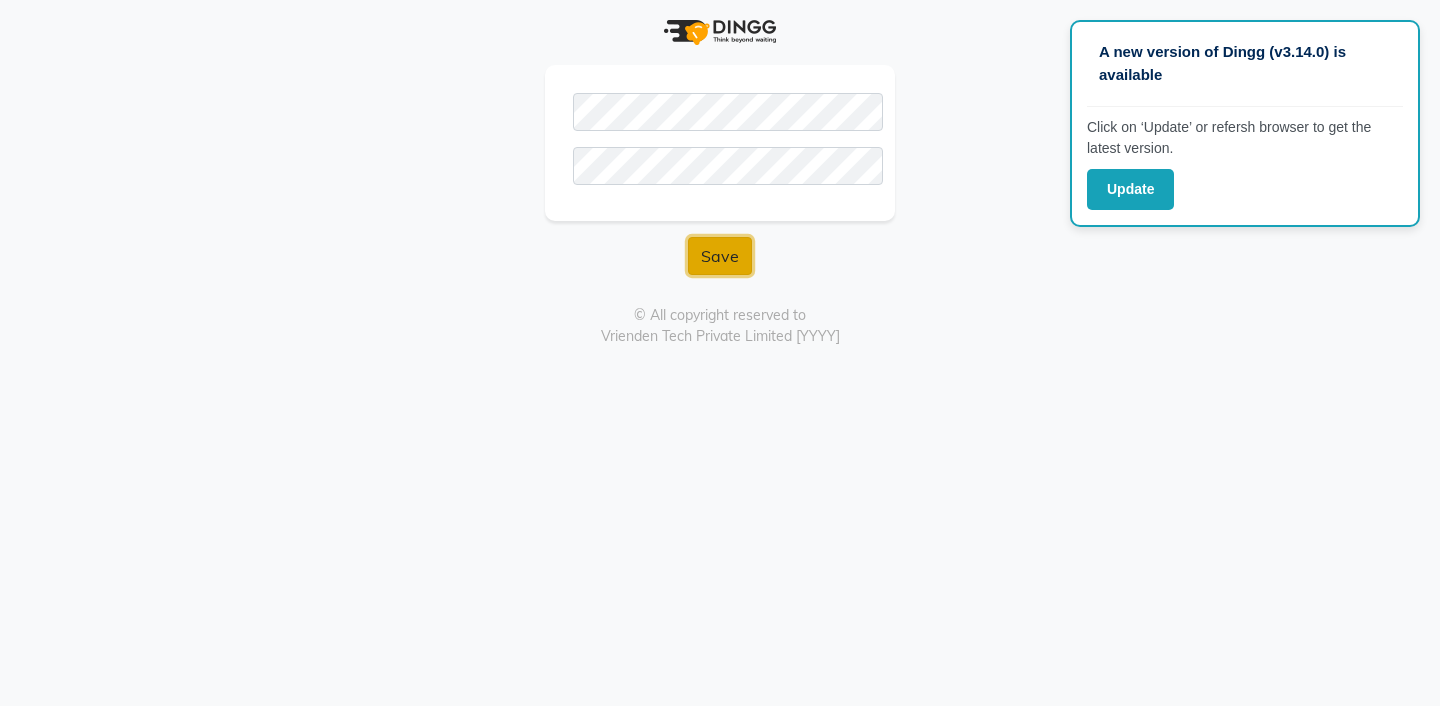 click on "Save" at bounding box center [720, 256] 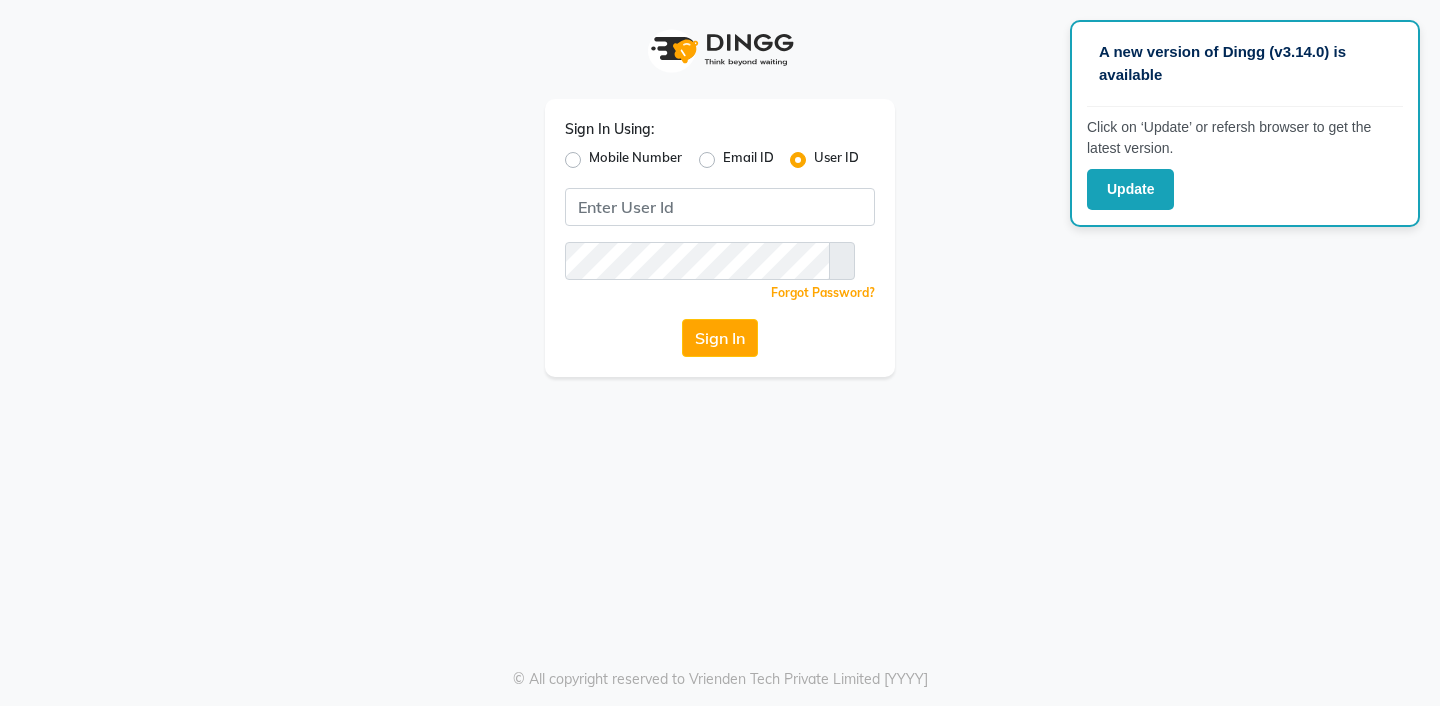 click on "Mobile Number" at bounding box center [635, 160] 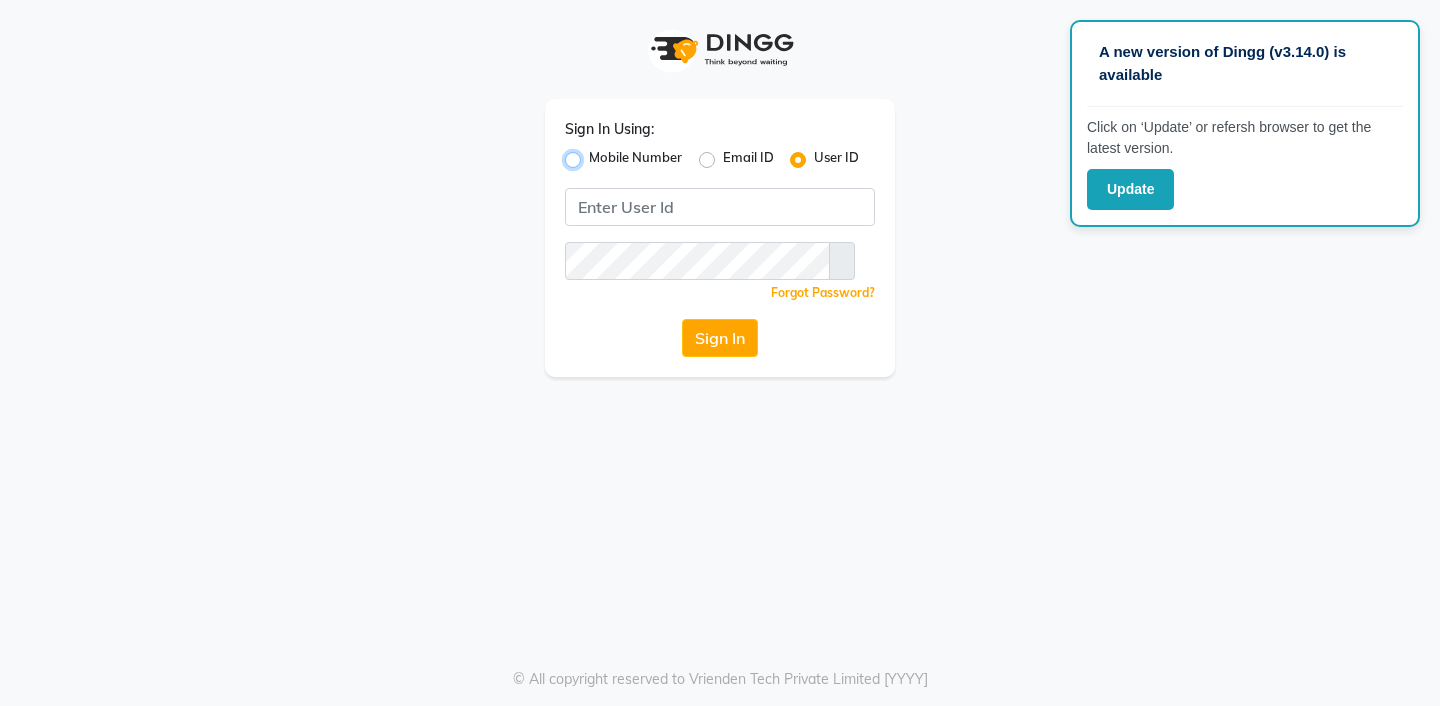 radio on "true" 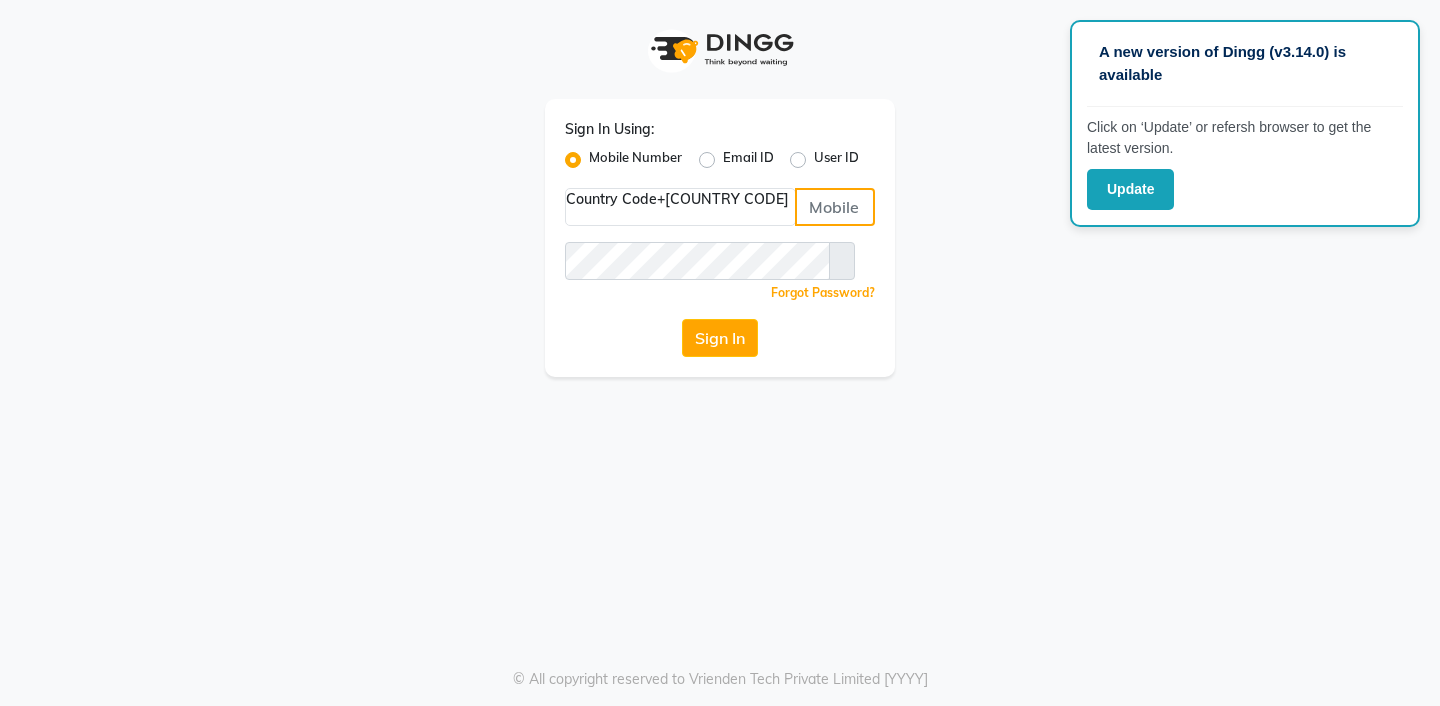 click at bounding box center [835, 207] 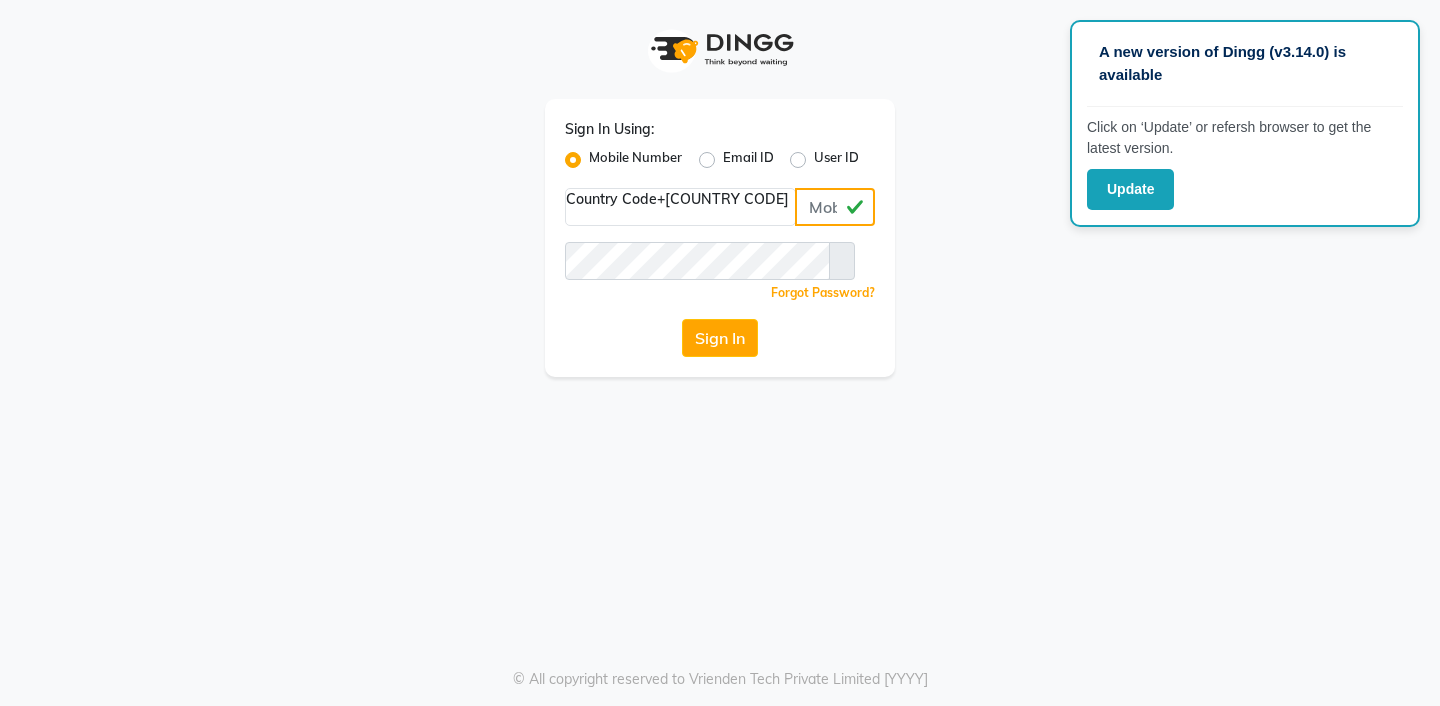 type on "[PHONE]" 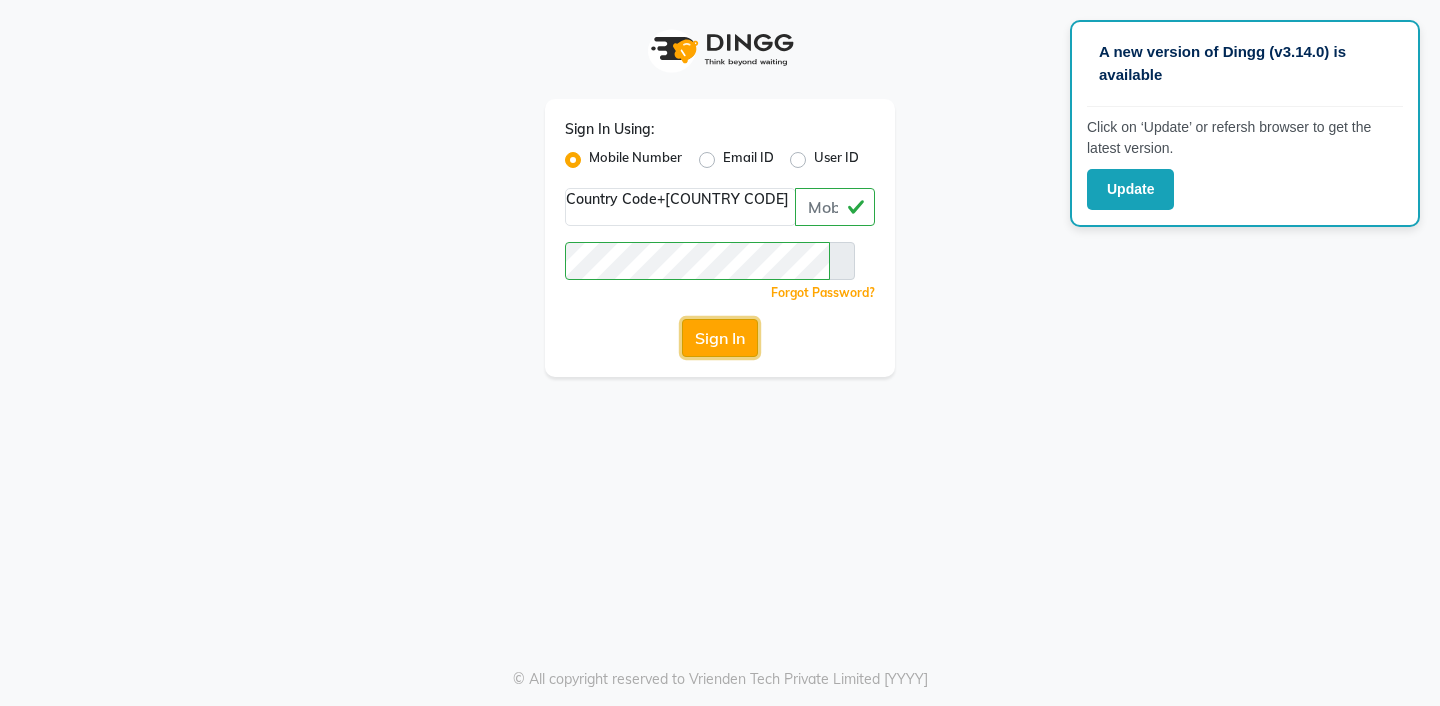 click on "Sign In" at bounding box center (720, 338) 